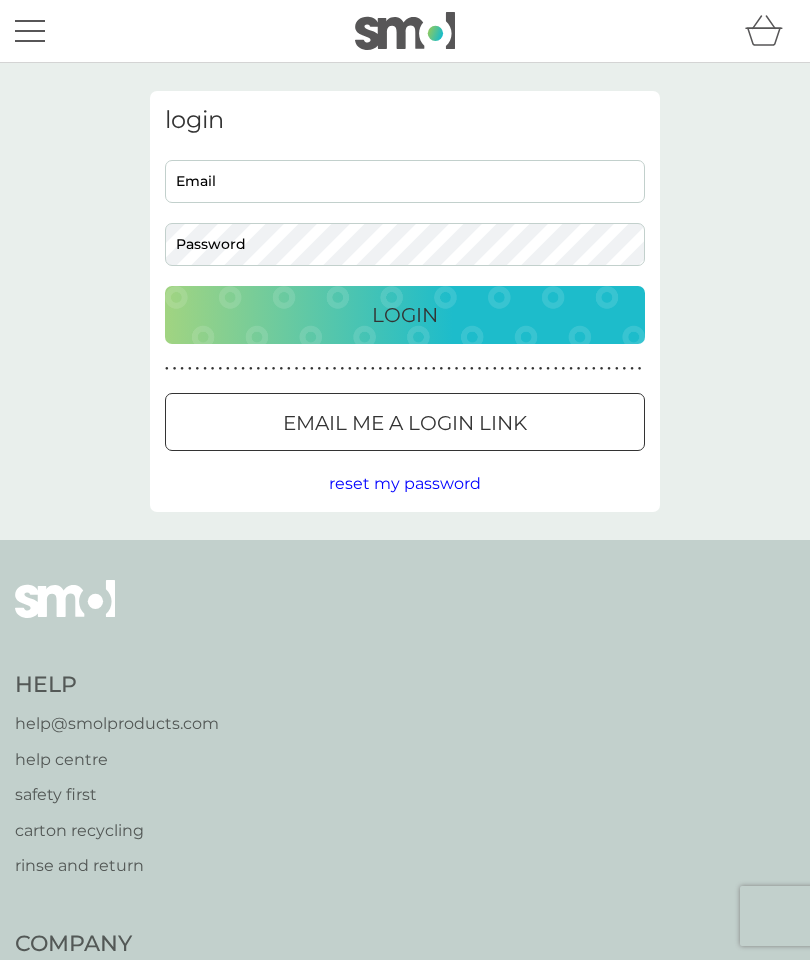 scroll, scrollTop: 0, scrollLeft: 0, axis: both 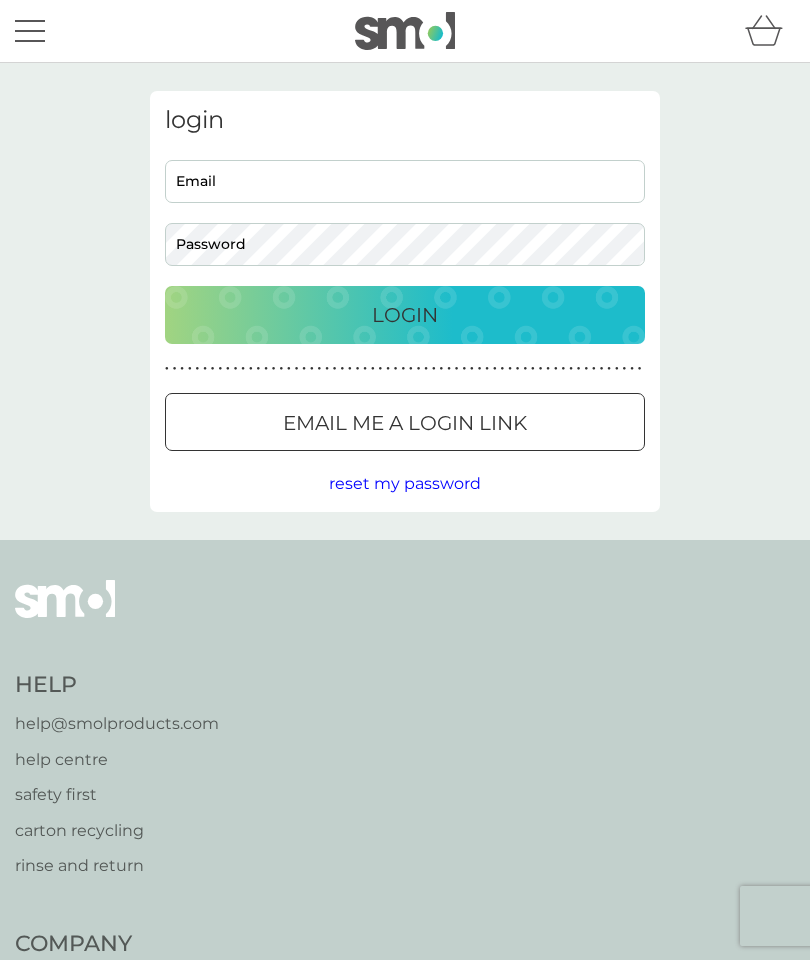 click on "Email" at bounding box center [405, 181] 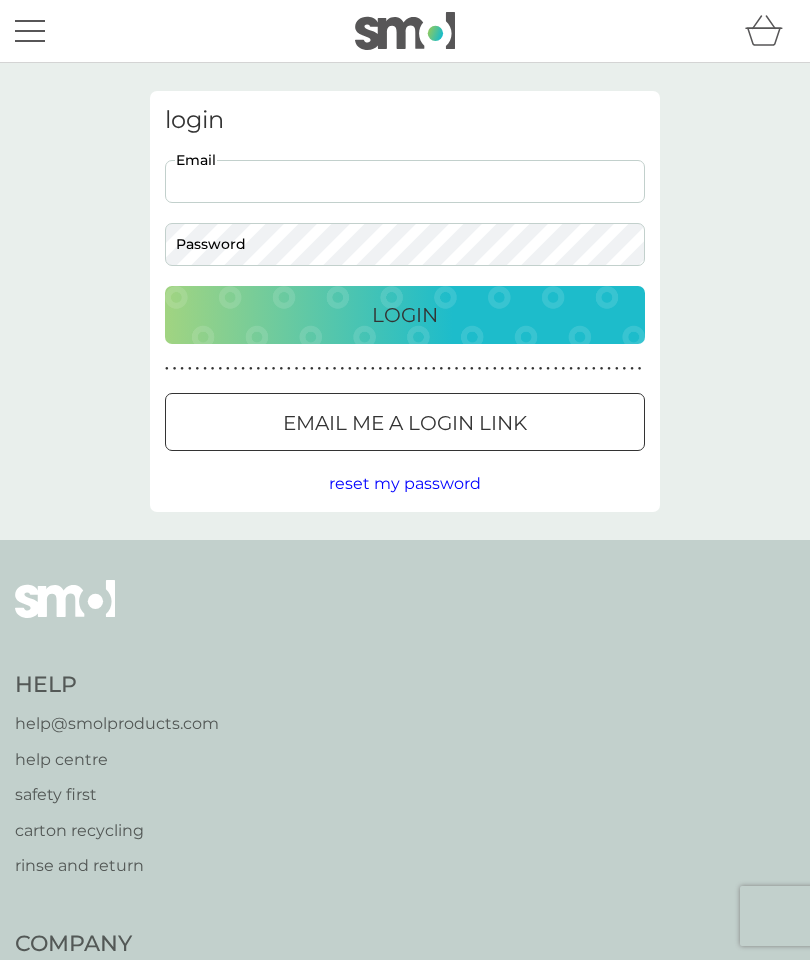 type on "dave.glanville007@gmail.com" 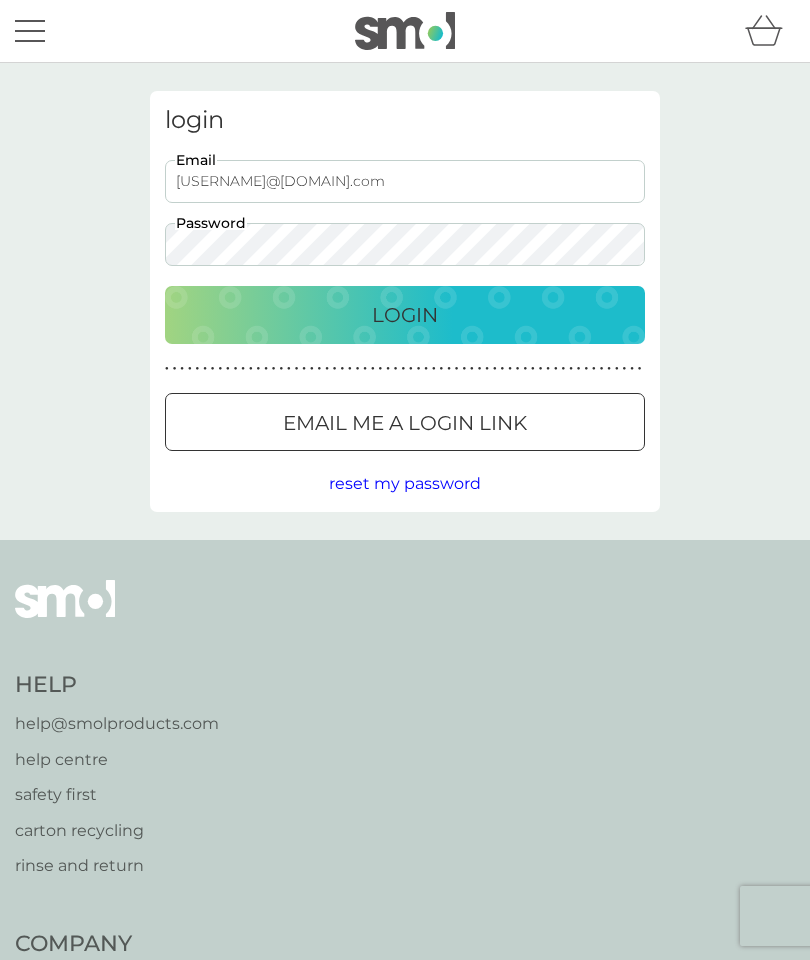 click on "Login" at bounding box center [405, 315] 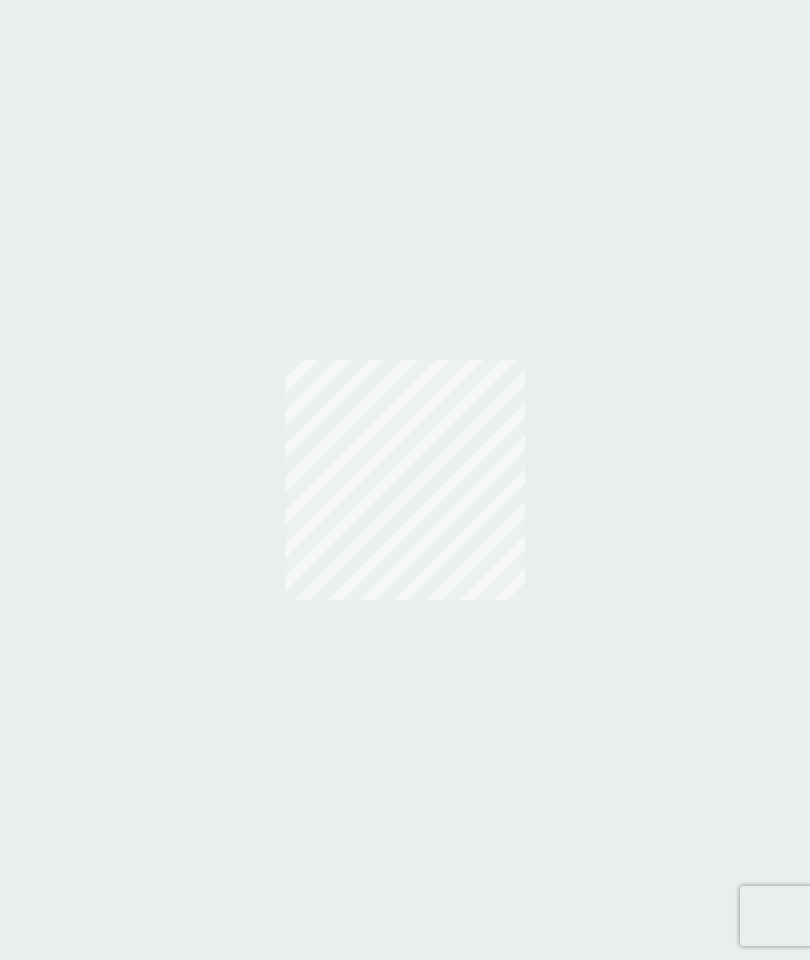 scroll, scrollTop: 0, scrollLeft: 0, axis: both 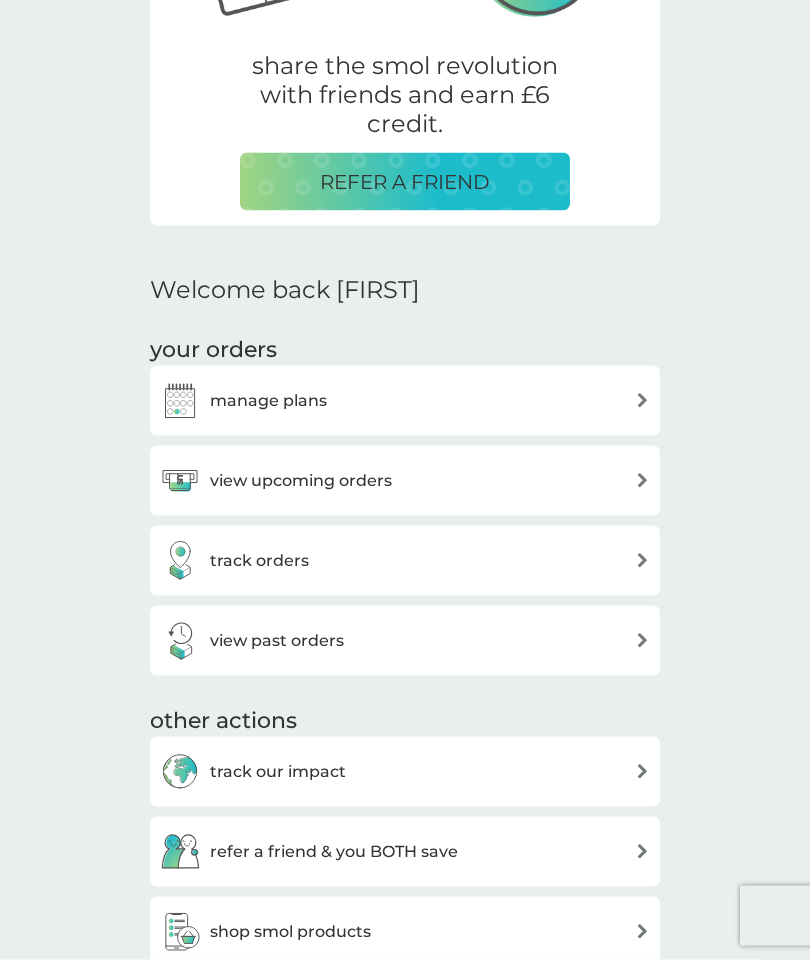 click on "view upcoming orders" at bounding box center [405, 481] 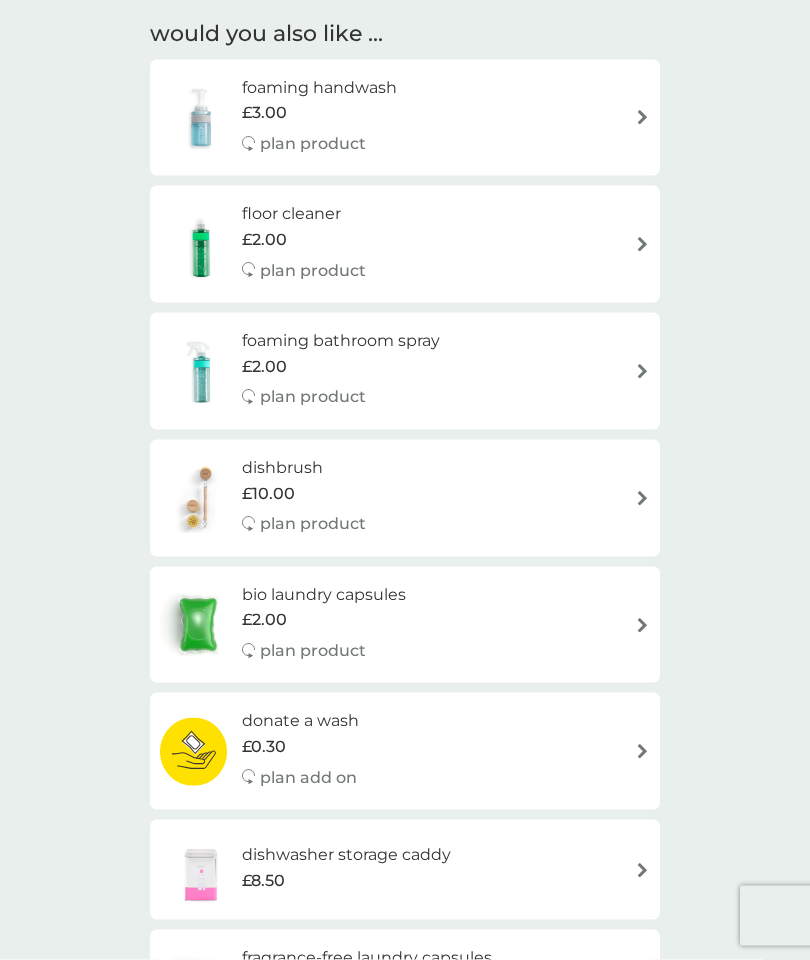 scroll, scrollTop: 1425, scrollLeft: 0, axis: vertical 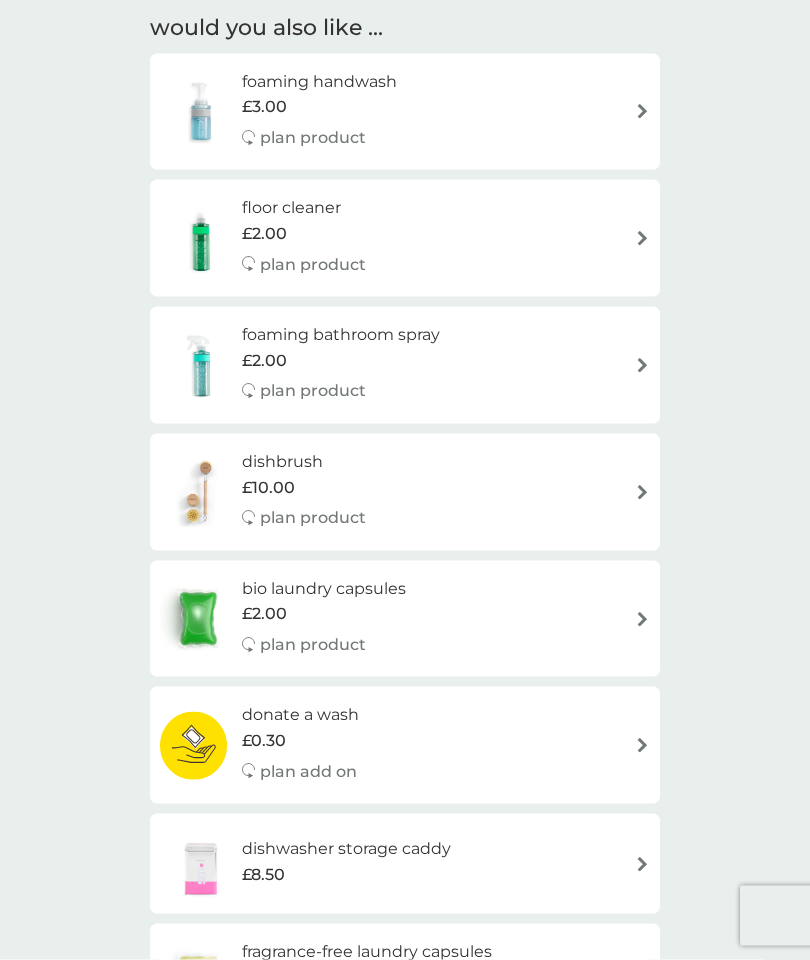 click on "bio laundry capsules £2.00 plan product" at bounding box center (405, 619) 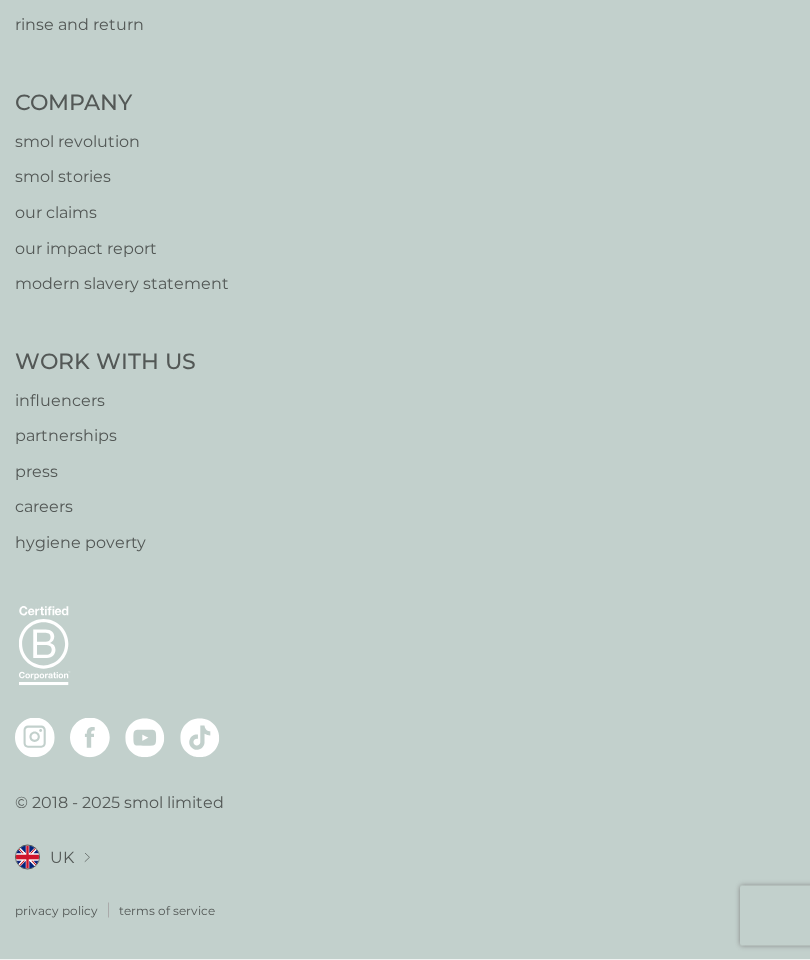 scroll, scrollTop: 0, scrollLeft: 0, axis: both 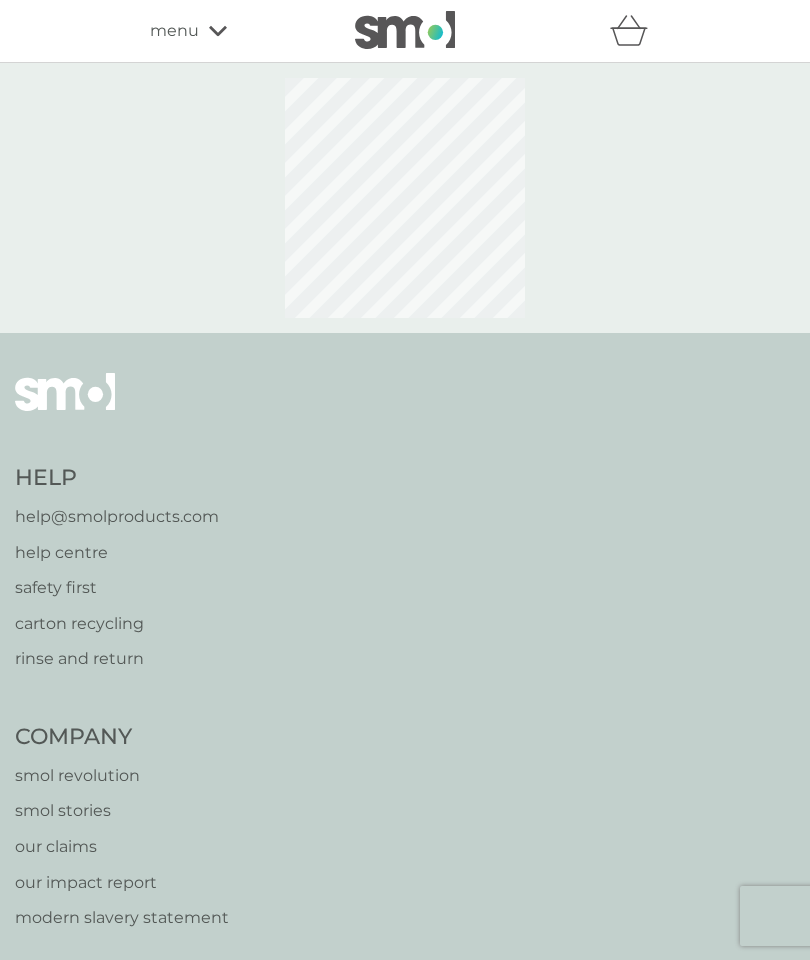 select on "42" 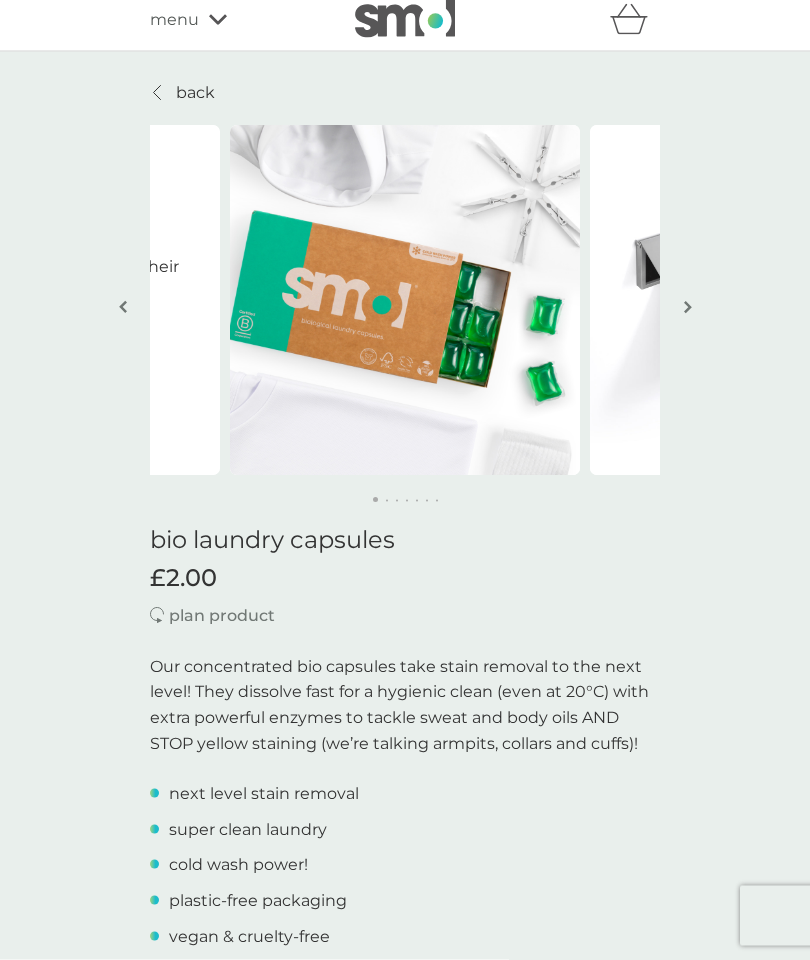scroll, scrollTop: 0, scrollLeft: 0, axis: both 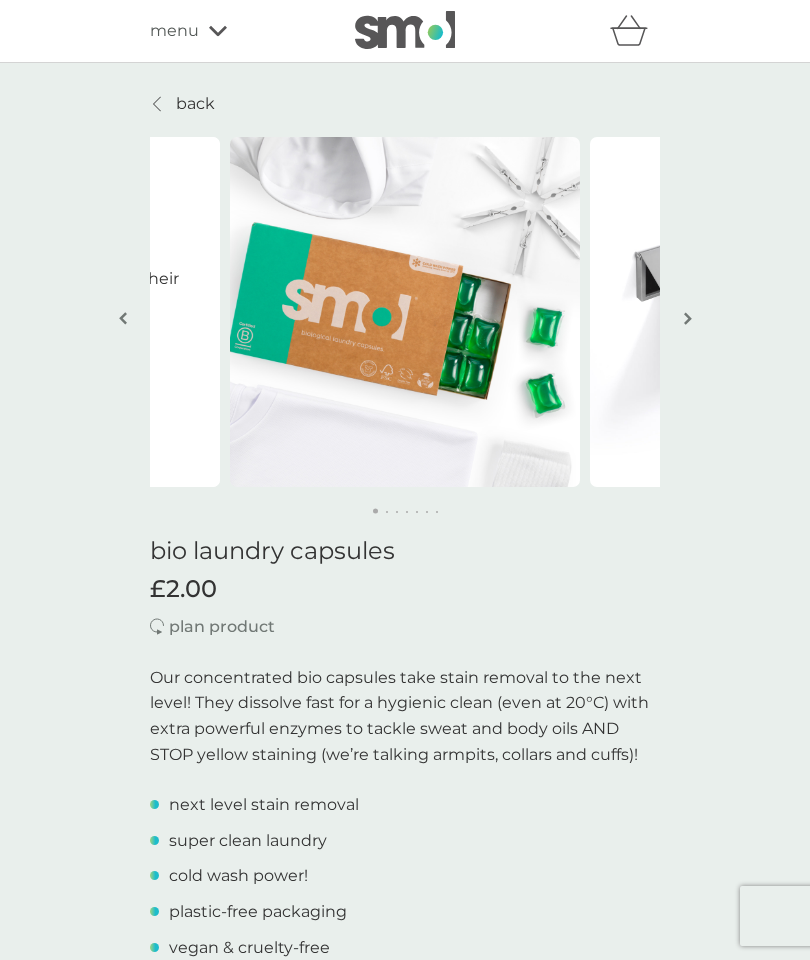 click on "back" at bounding box center (195, 104) 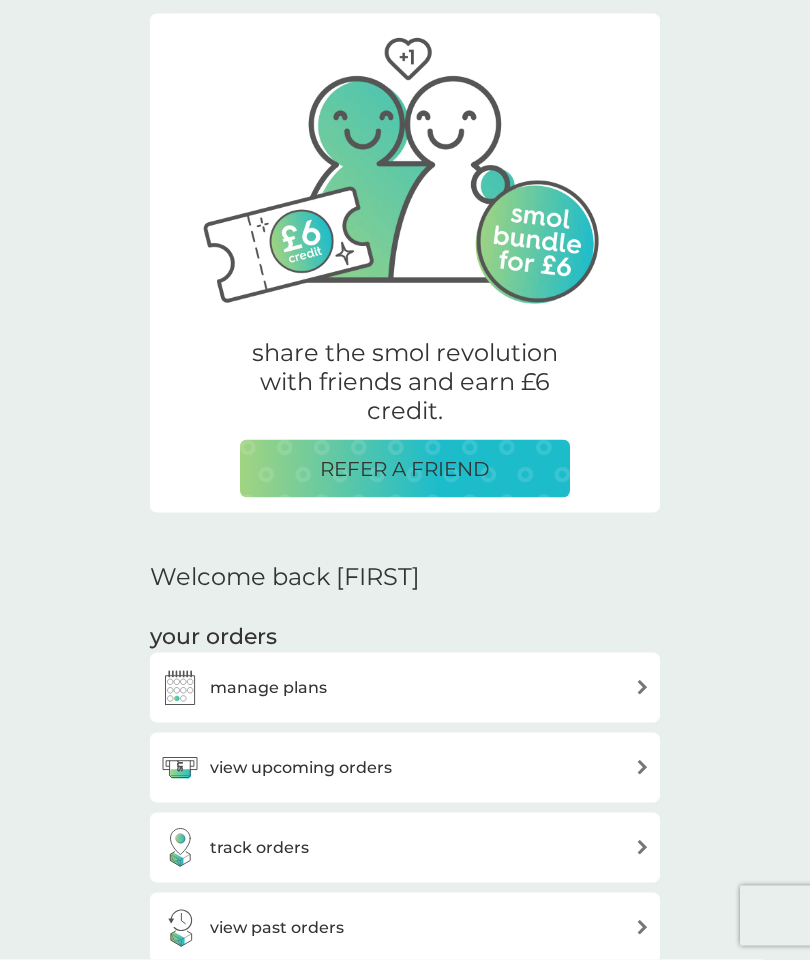 scroll, scrollTop: 73, scrollLeft: 0, axis: vertical 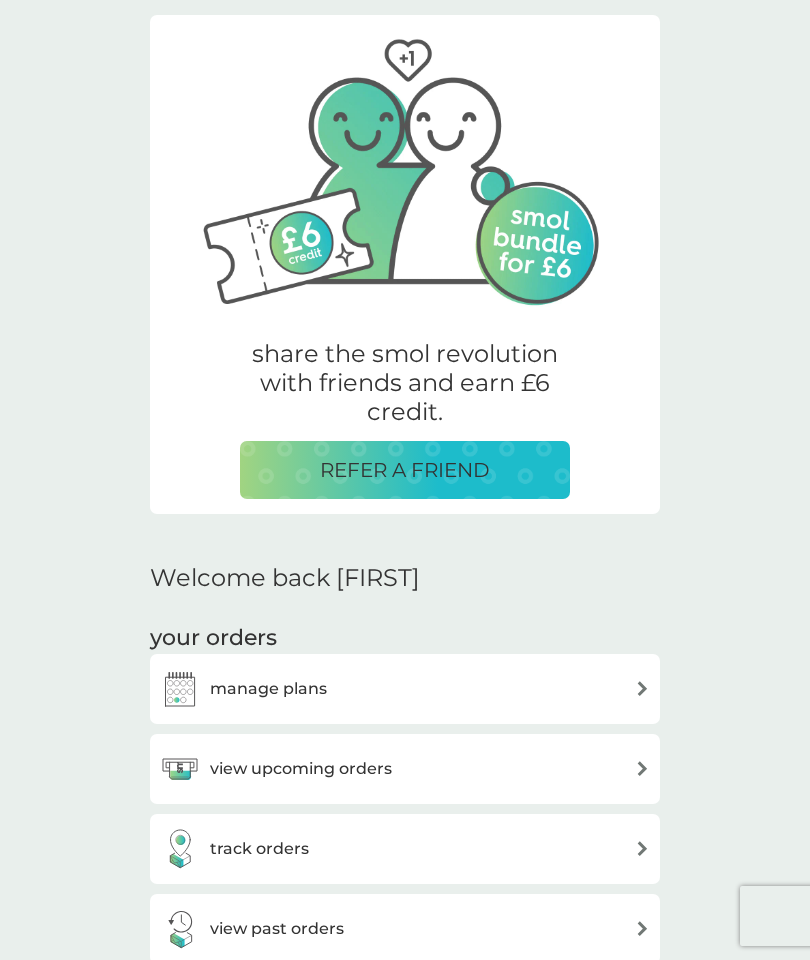 click on "manage plans" at bounding box center (405, 689) 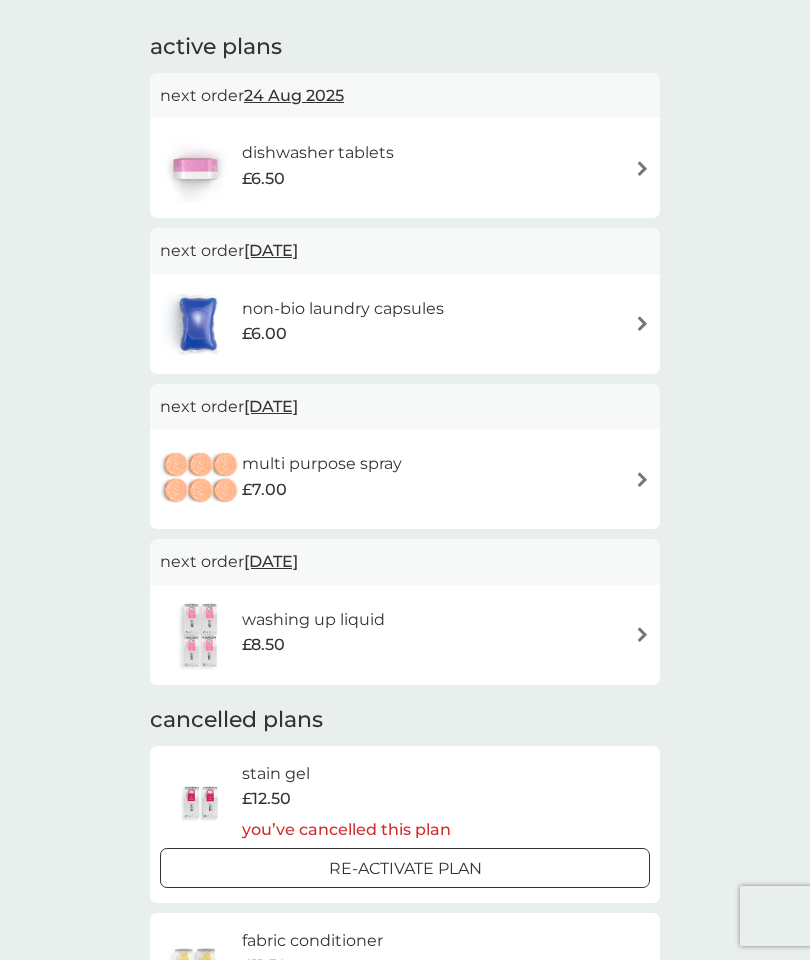 scroll, scrollTop: 112, scrollLeft: 0, axis: vertical 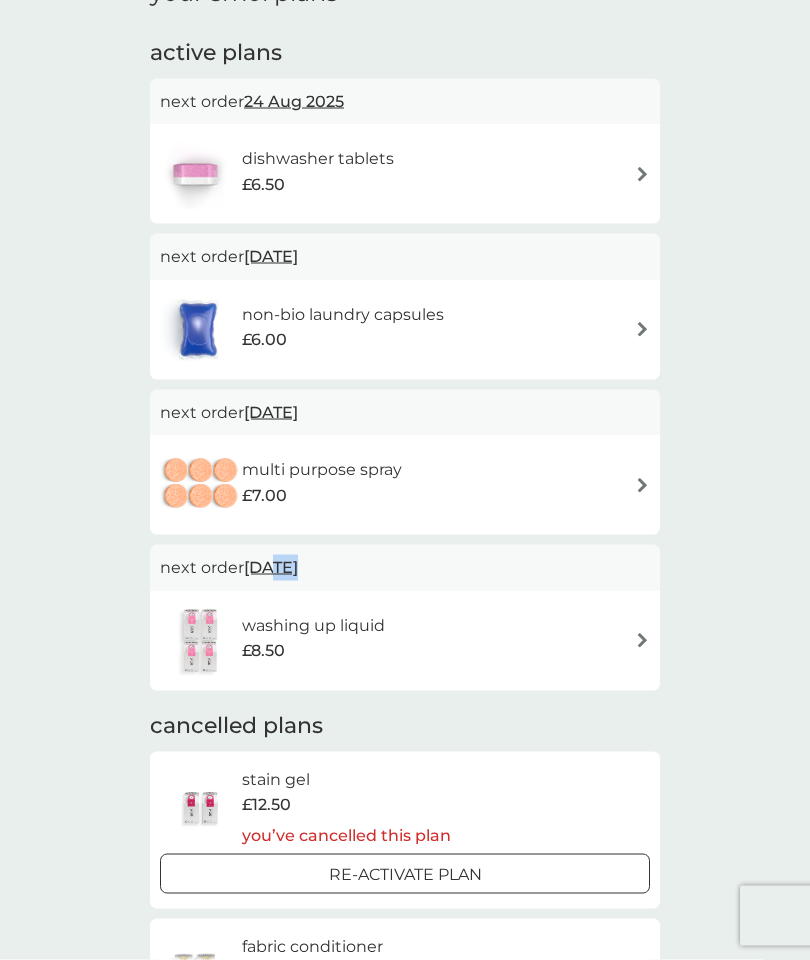 click on "washing up liquid £8.50" at bounding box center (405, 641) 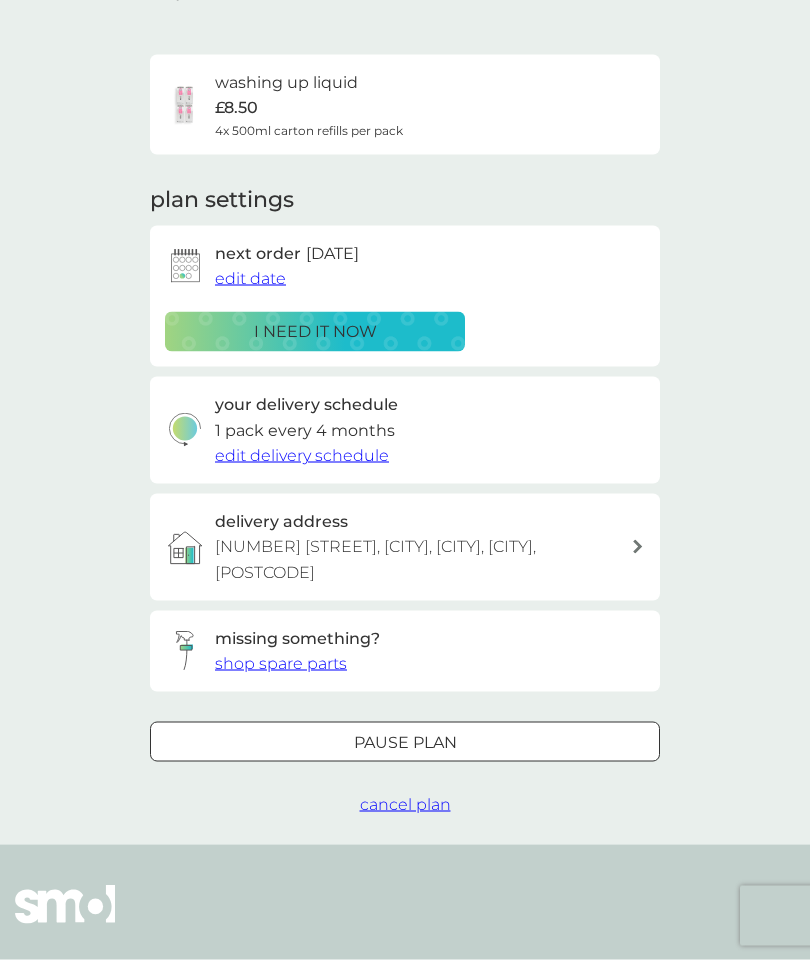 scroll, scrollTop: 0, scrollLeft: 0, axis: both 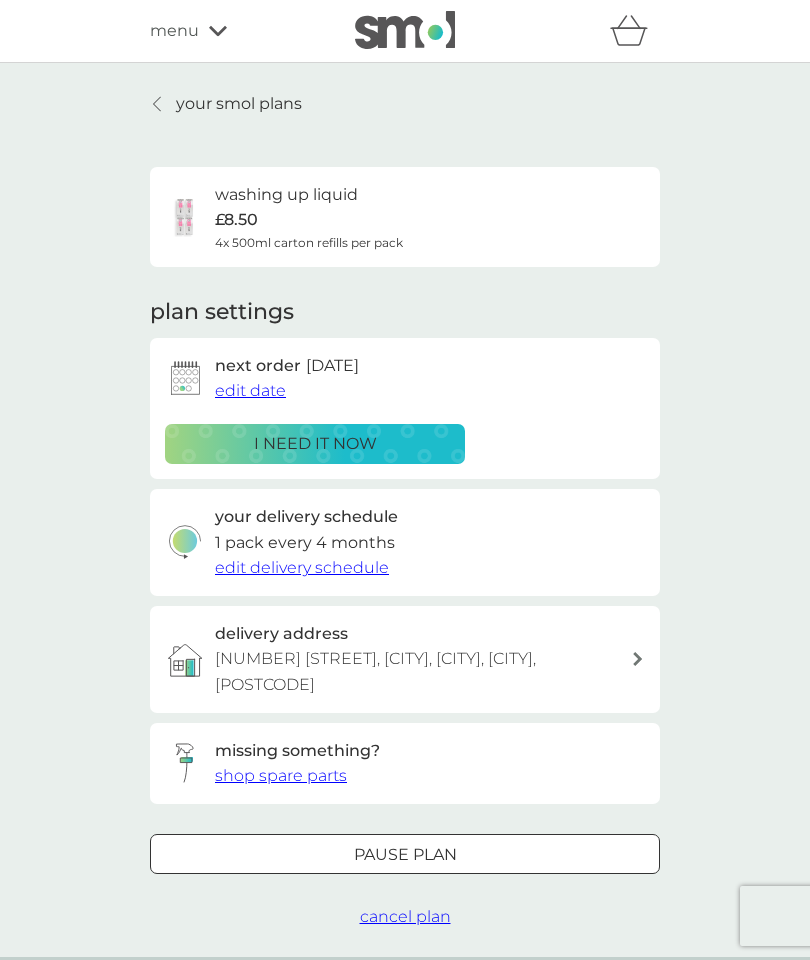 click on "cancel plan" at bounding box center (405, 916) 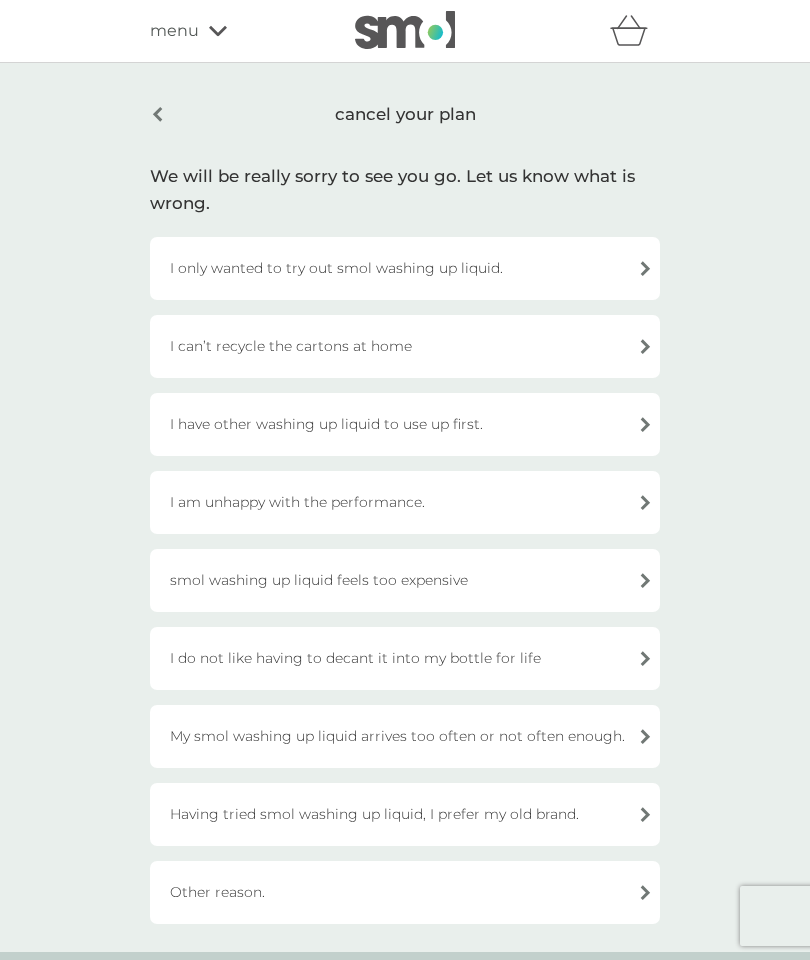 click on "Having tried smol washing up liquid, I prefer my old brand." at bounding box center (405, 814) 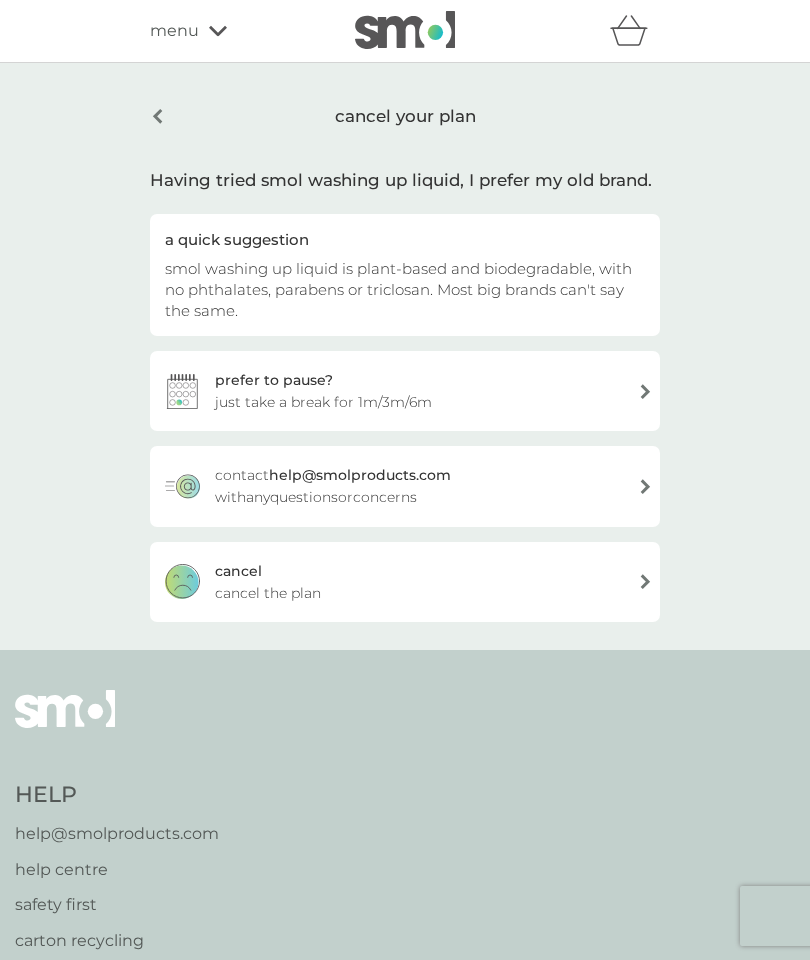 click on "cancel cancel the plan" at bounding box center [405, 582] 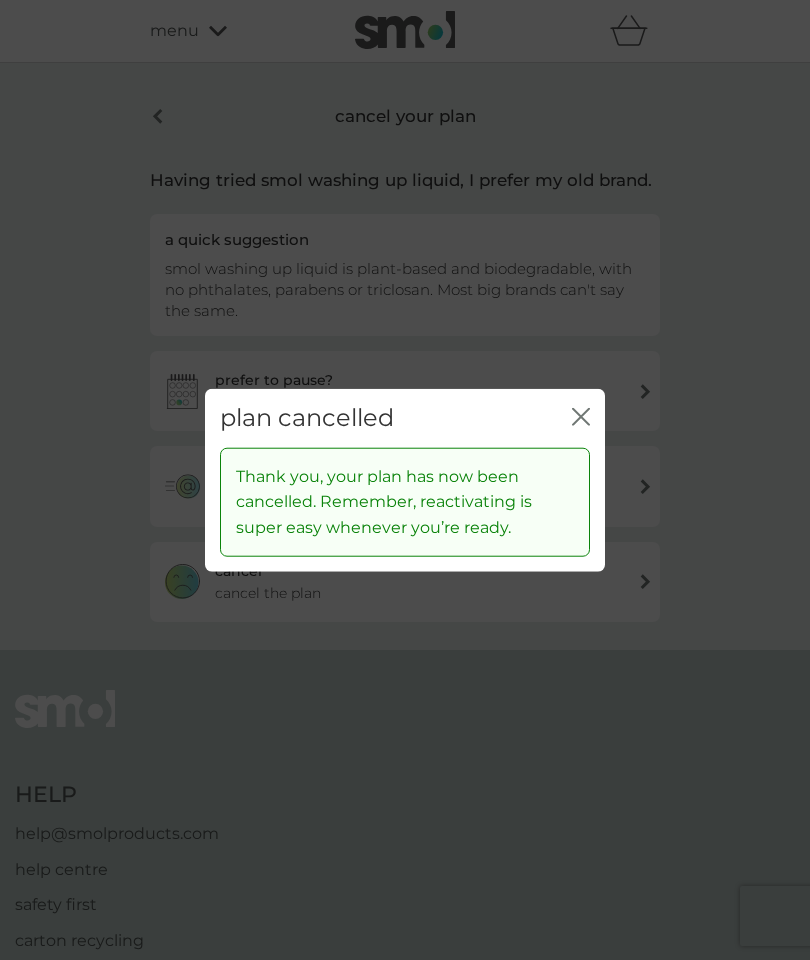 click on "Thank you, your plan has now been cancelled. Remember, reactivating is super easy whenever you’re ready." at bounding box center (405, 502) 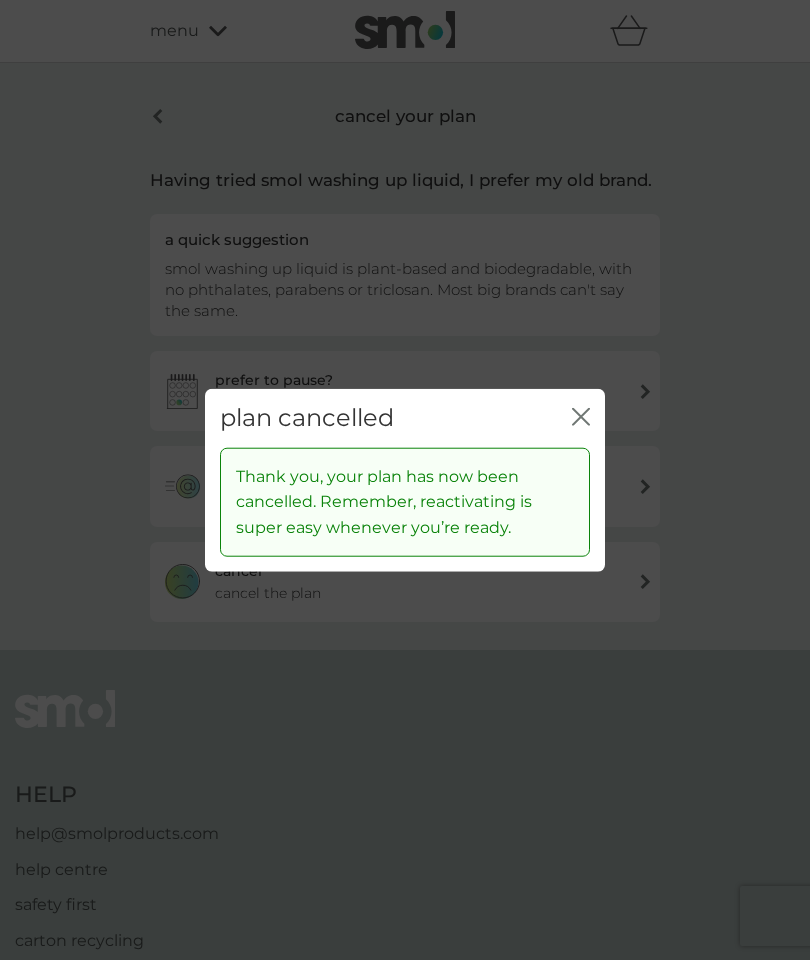 click on "Thank you, your plan has now been cancelled. Remember, reactivating is super easy whenever you’re ready." at bounding box center (405, 502) 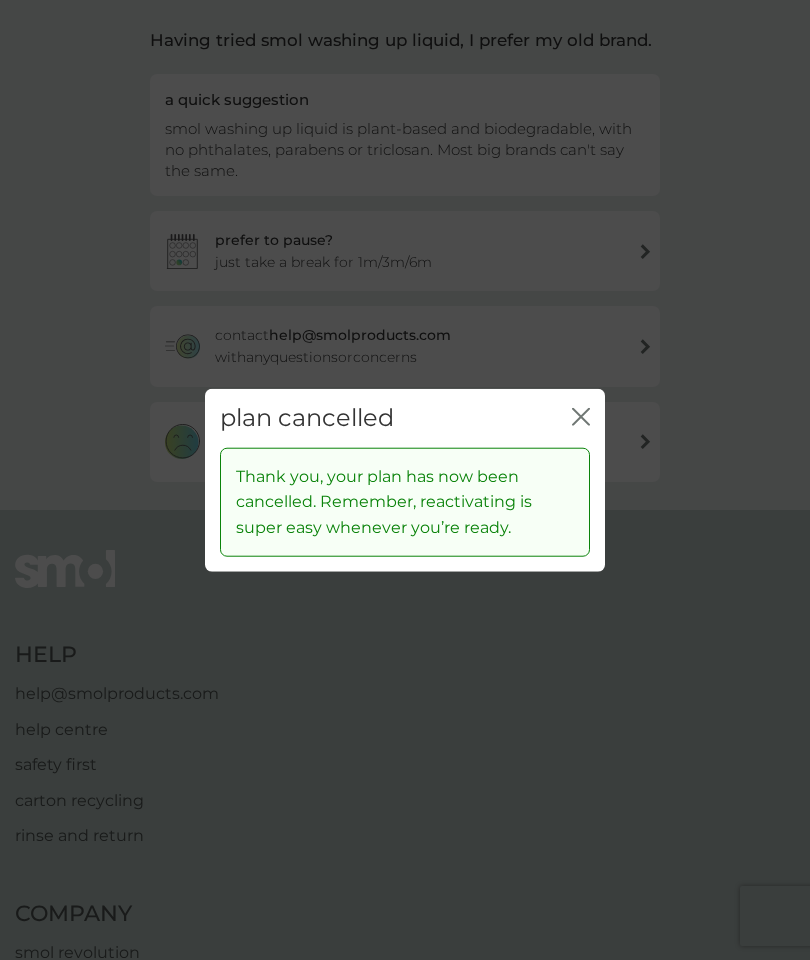 scroll, scrollTop: 136, scrollLeft: 0, axis: vertical 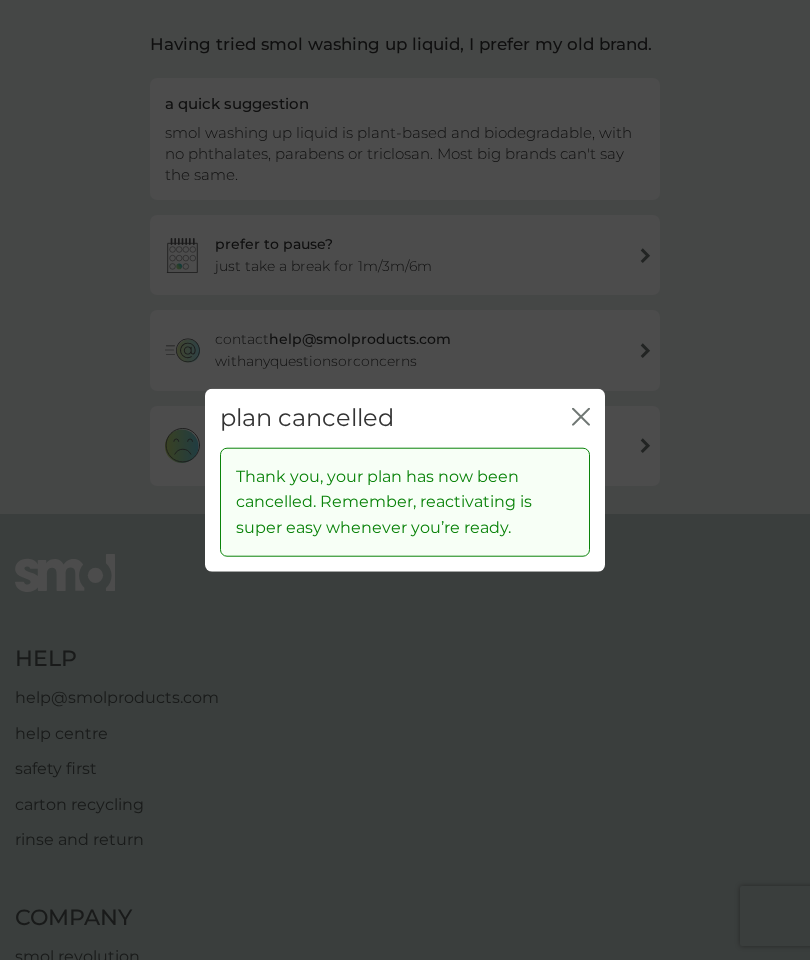 click 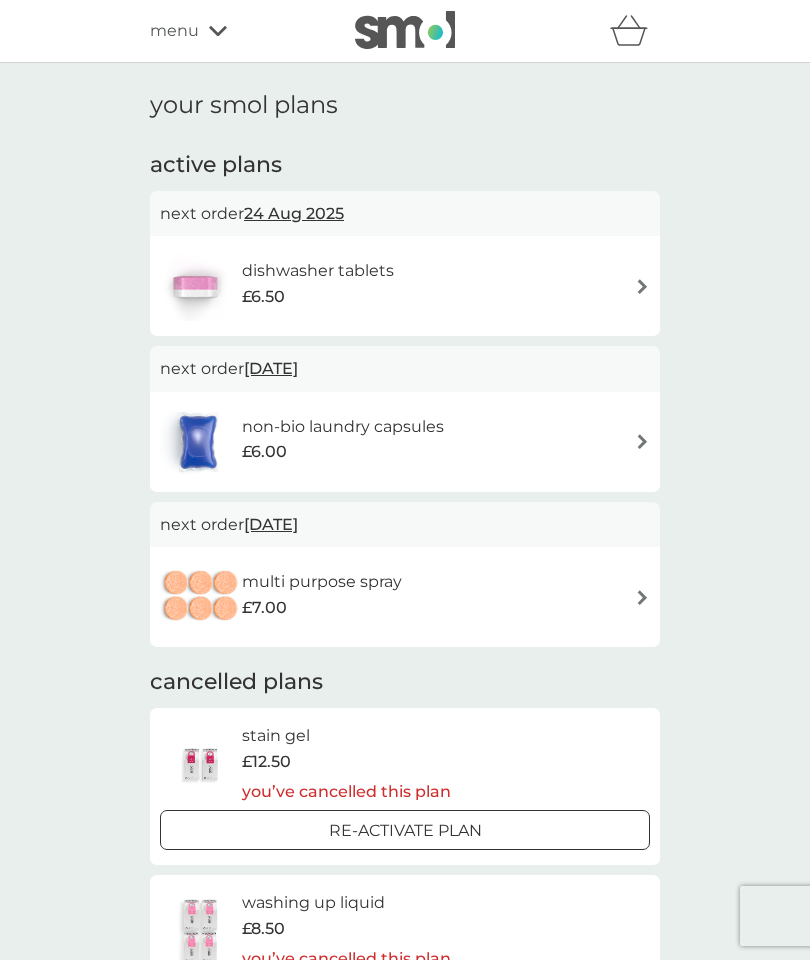 click on "dishwasher tablets £6.50" at bounding box center (405, 286) 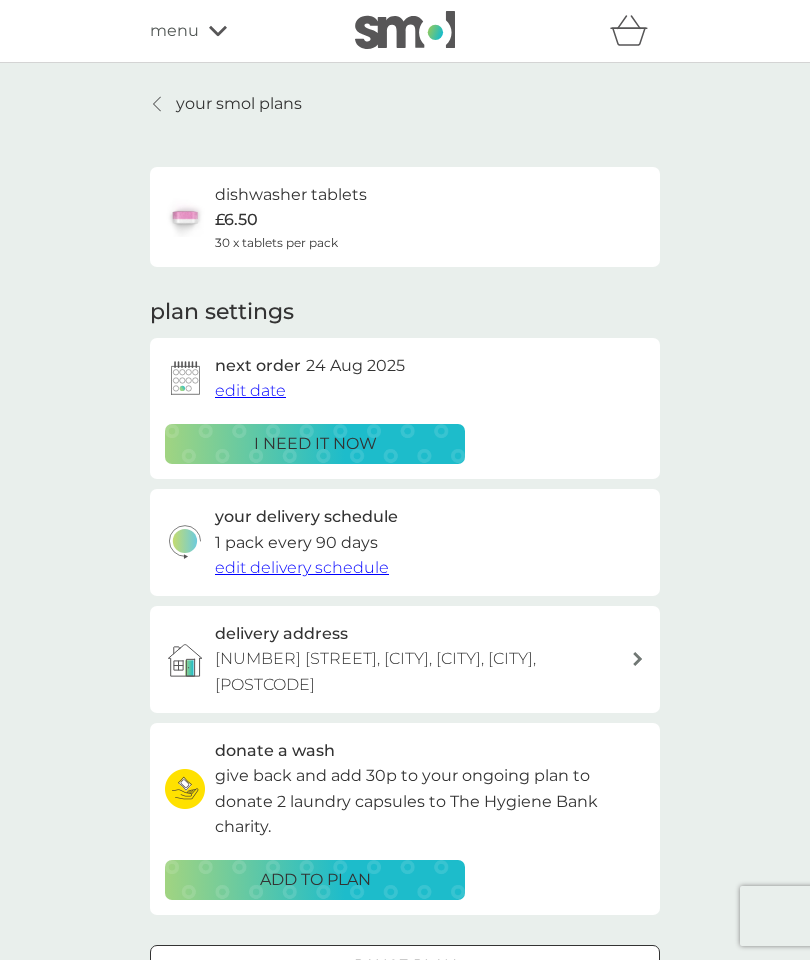 click on "edit date" at bounding box center (250, 390) 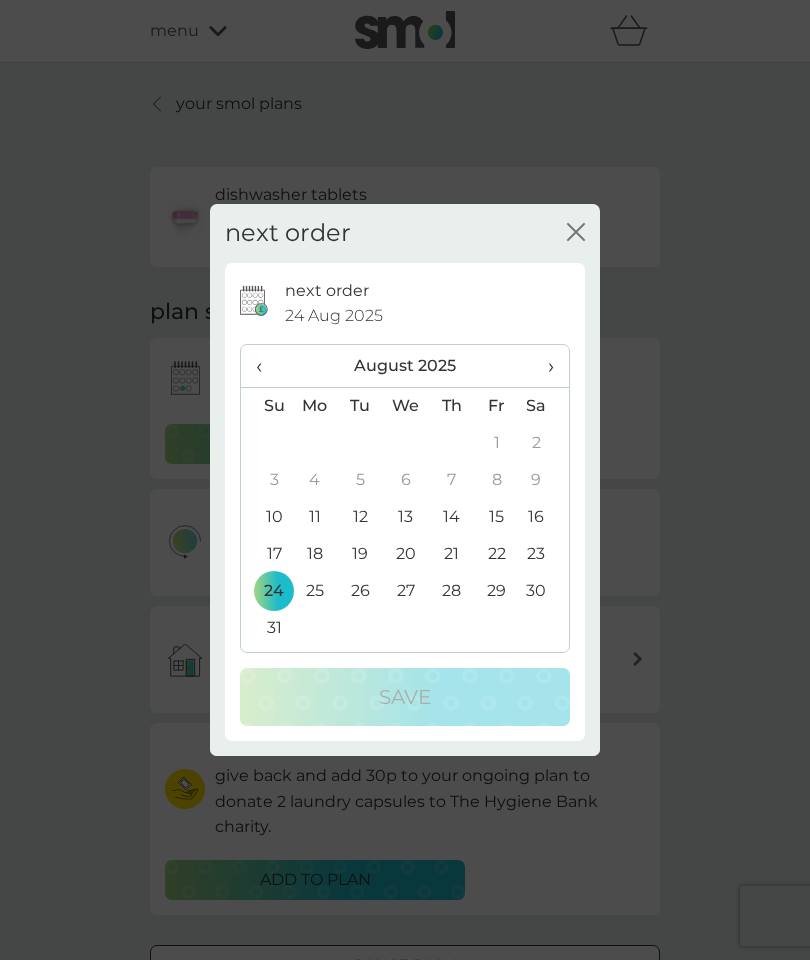 click on "10" at bounding box center [266, 517] 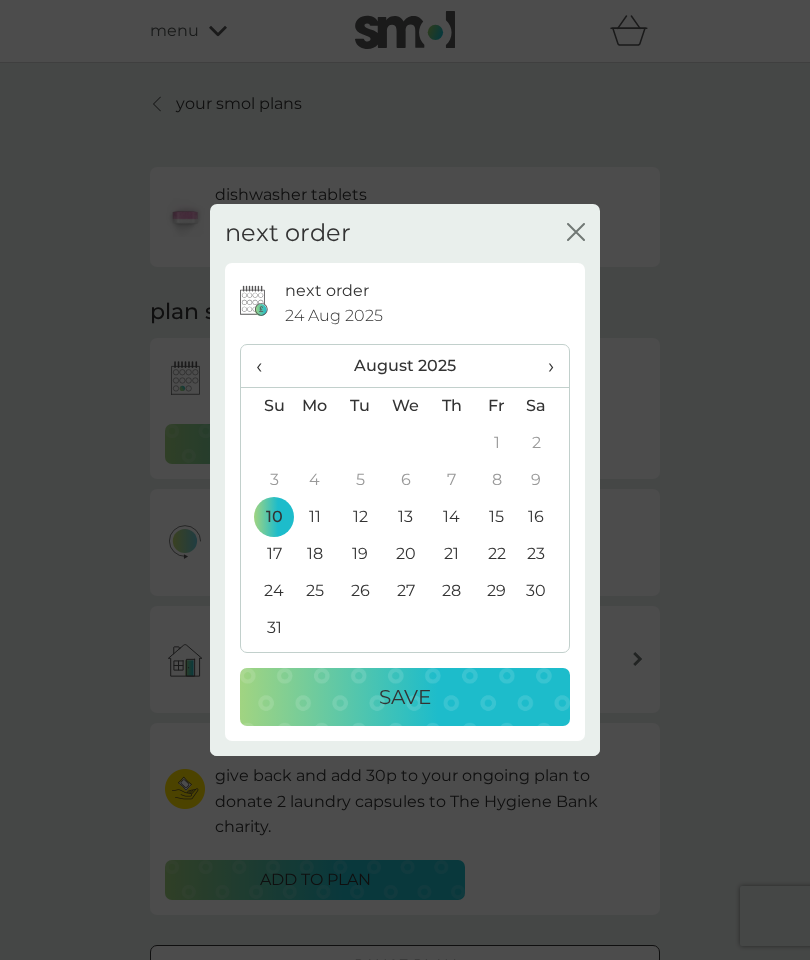 click on "11" at bounding box center (315, 517) 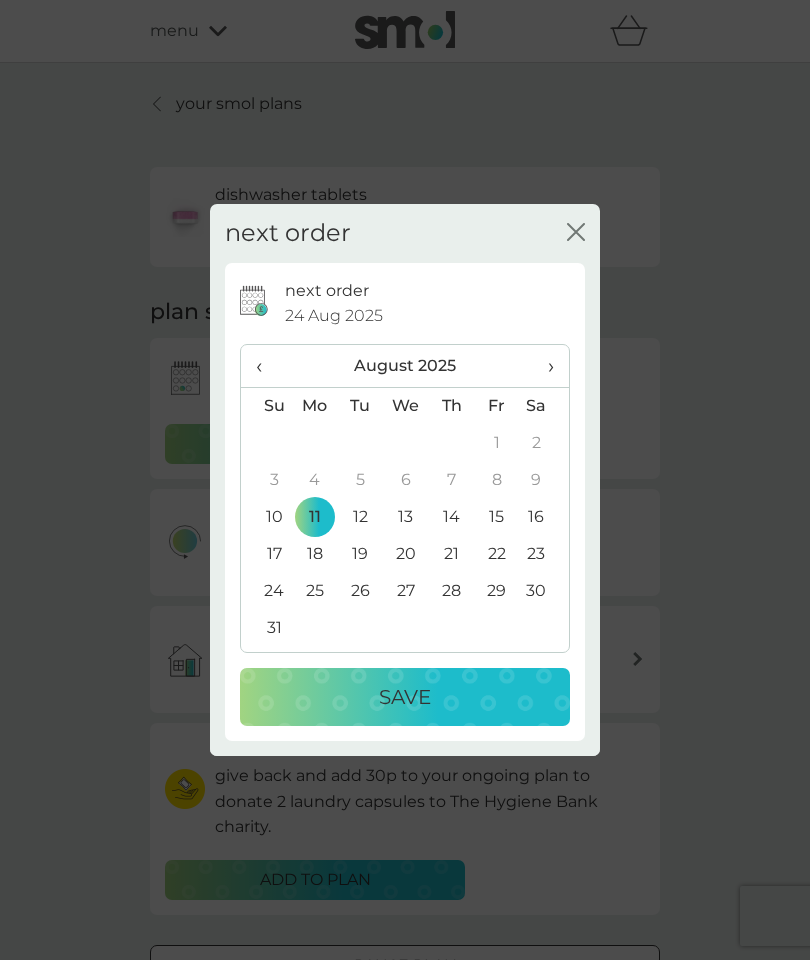 click on "Save" at bounding box center [405, 697] 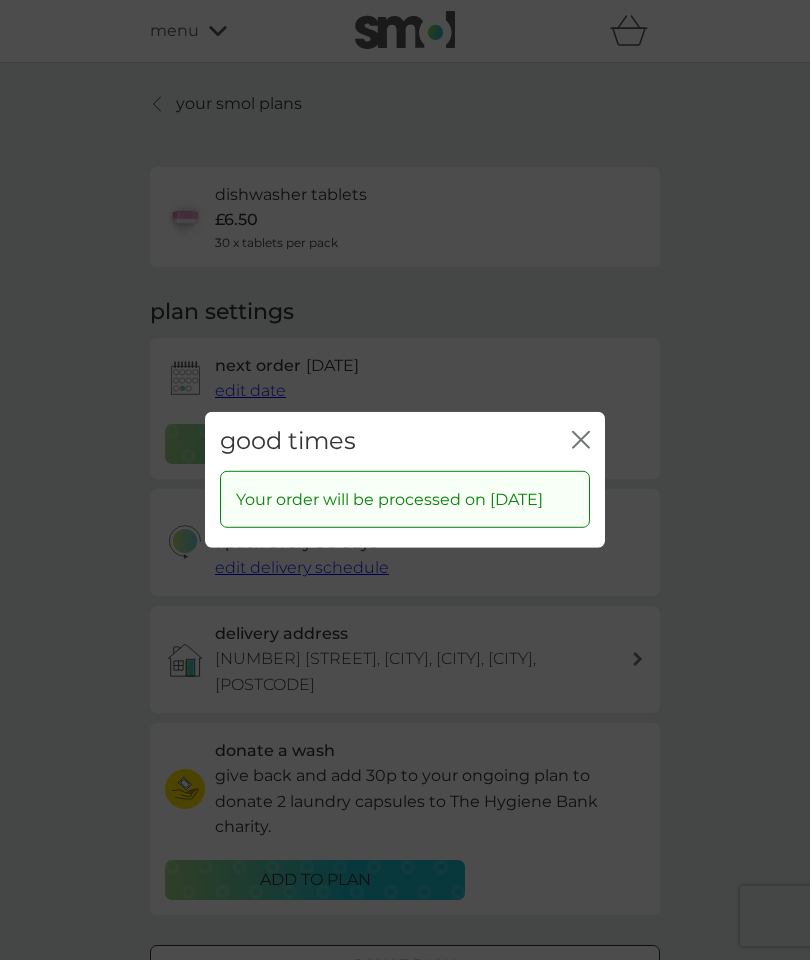click 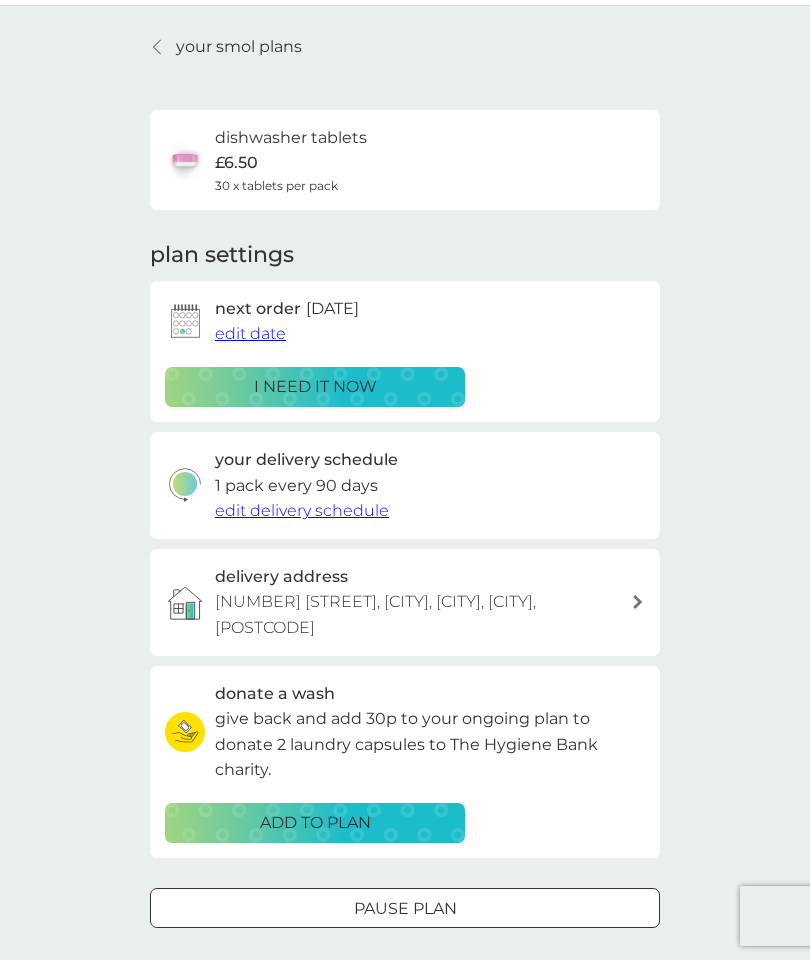 scroll, scrollTop: 73, scrollLeft: 0, axis: vertical 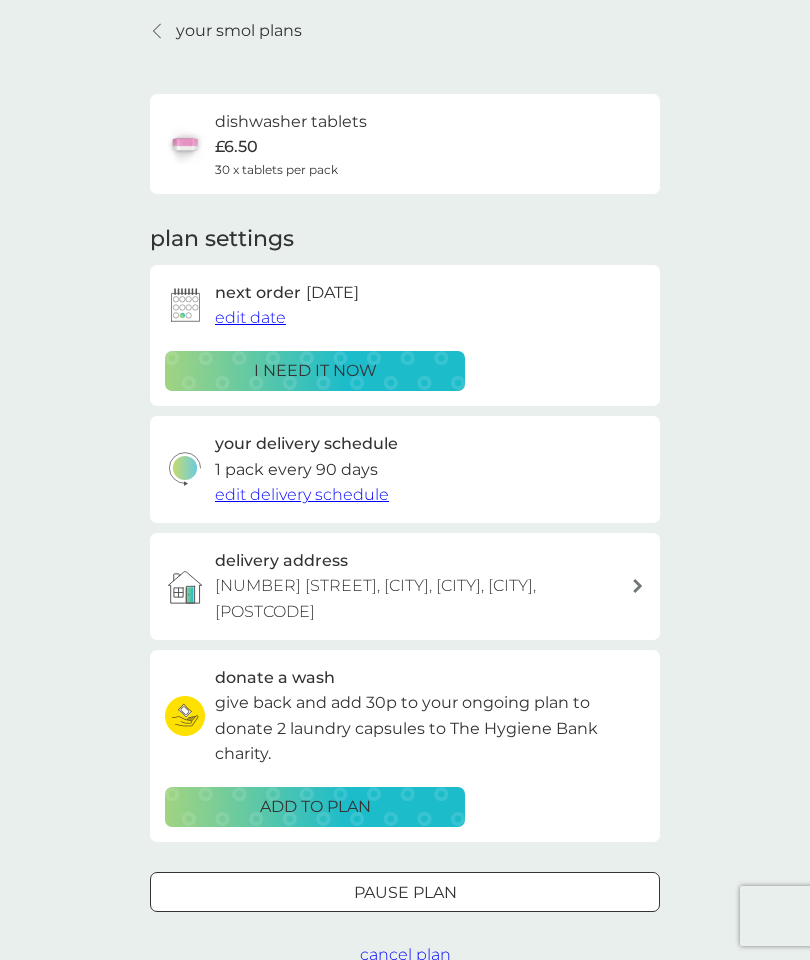 click on "your smol plans" at bounding box center [226, 31] 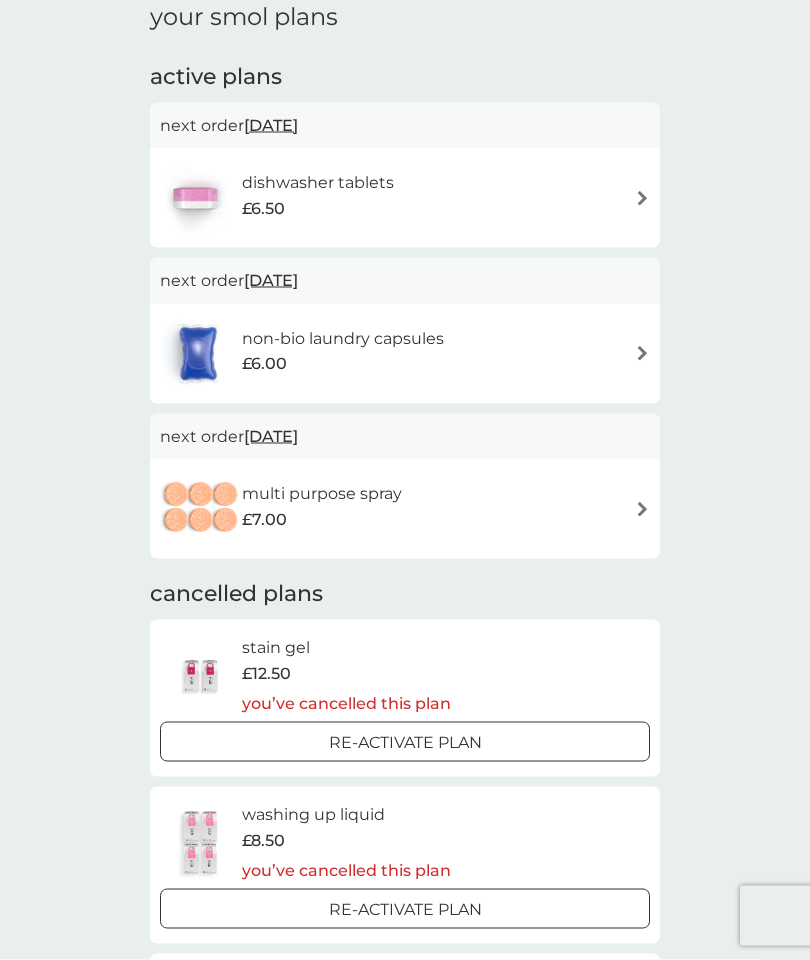 scroll, scrollTop: 91, scrollLeft: 0, axis: vertical 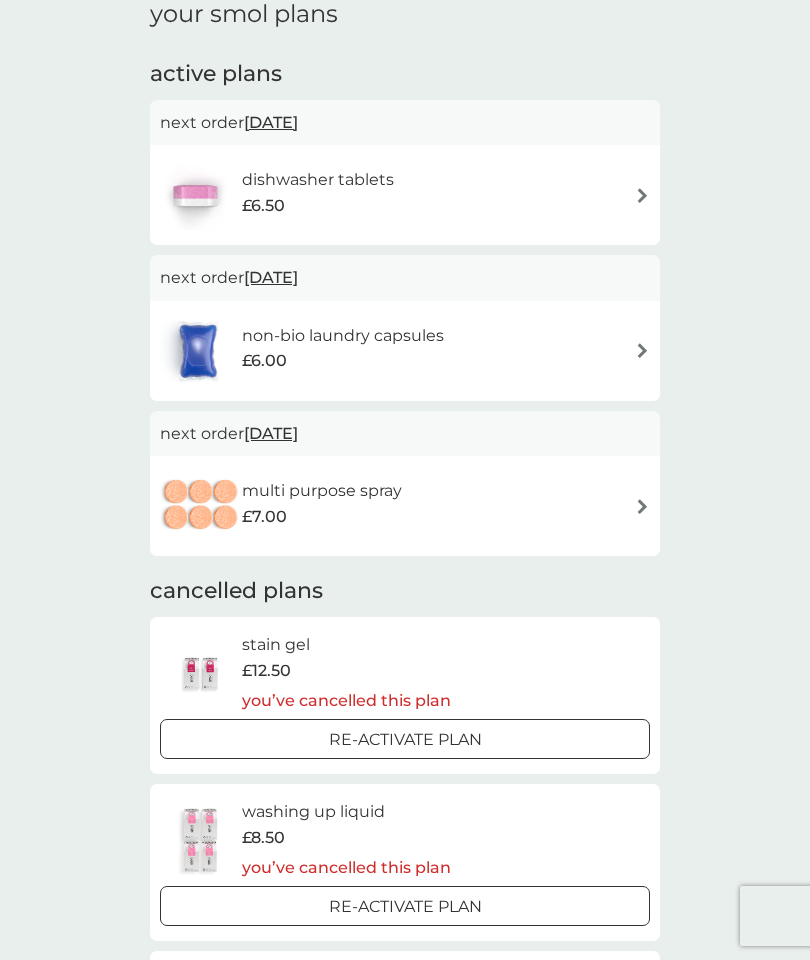 click on "non-bio laundry capsules £6.00" at bounding box center (405, 351) 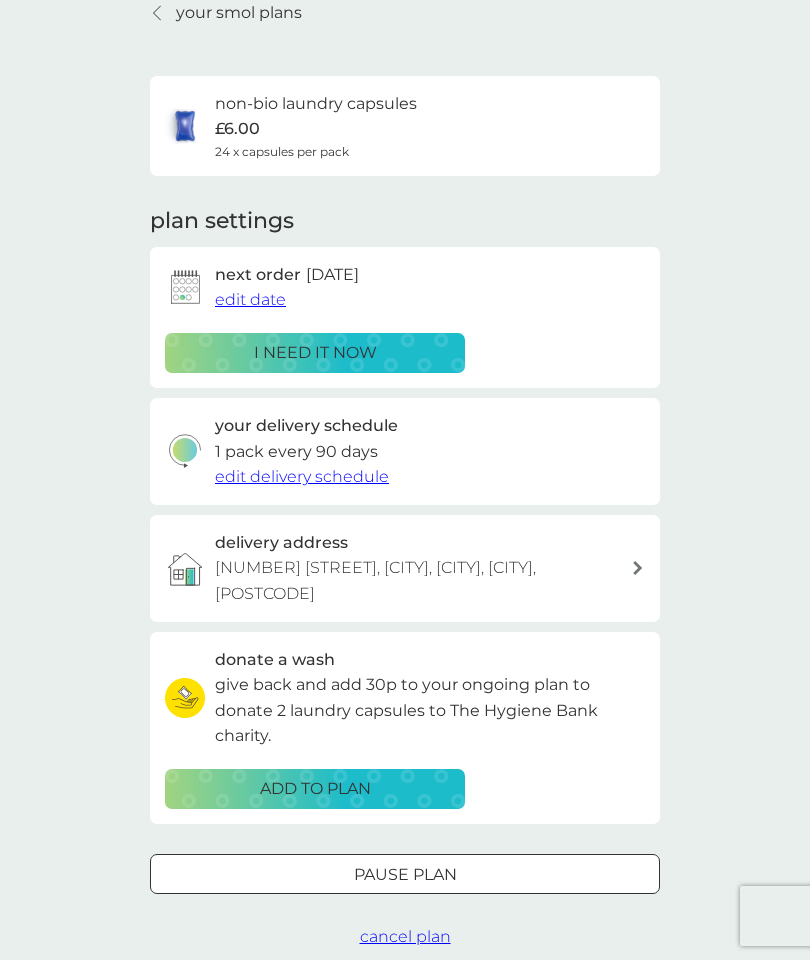 scroll, scrollTop: 0, scrollLeft: 0, axis: both 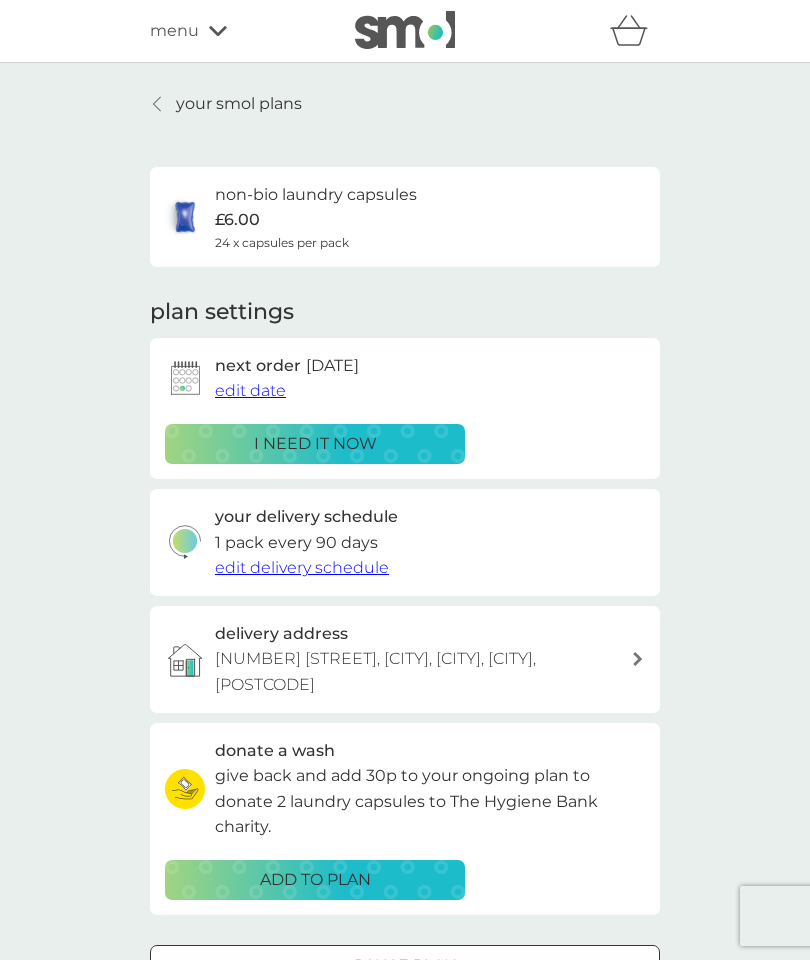 click on "edit date" at bounding box center (250, 390) 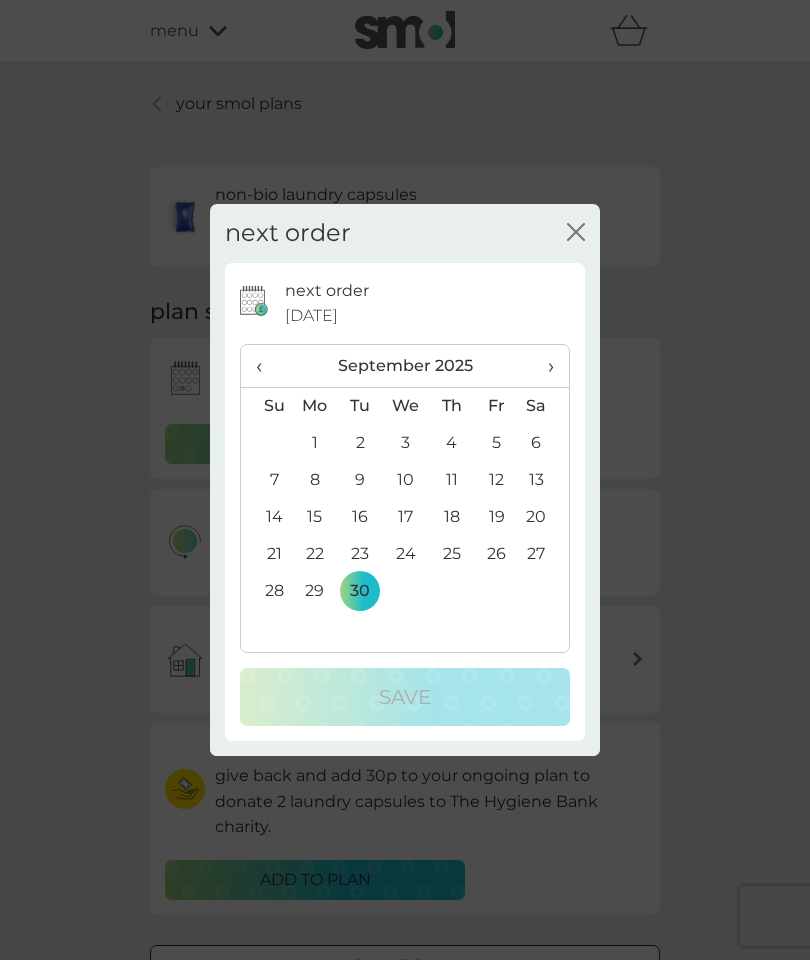 scroll, scrollTop: 8, scrollLeft: 0, axis: vertical 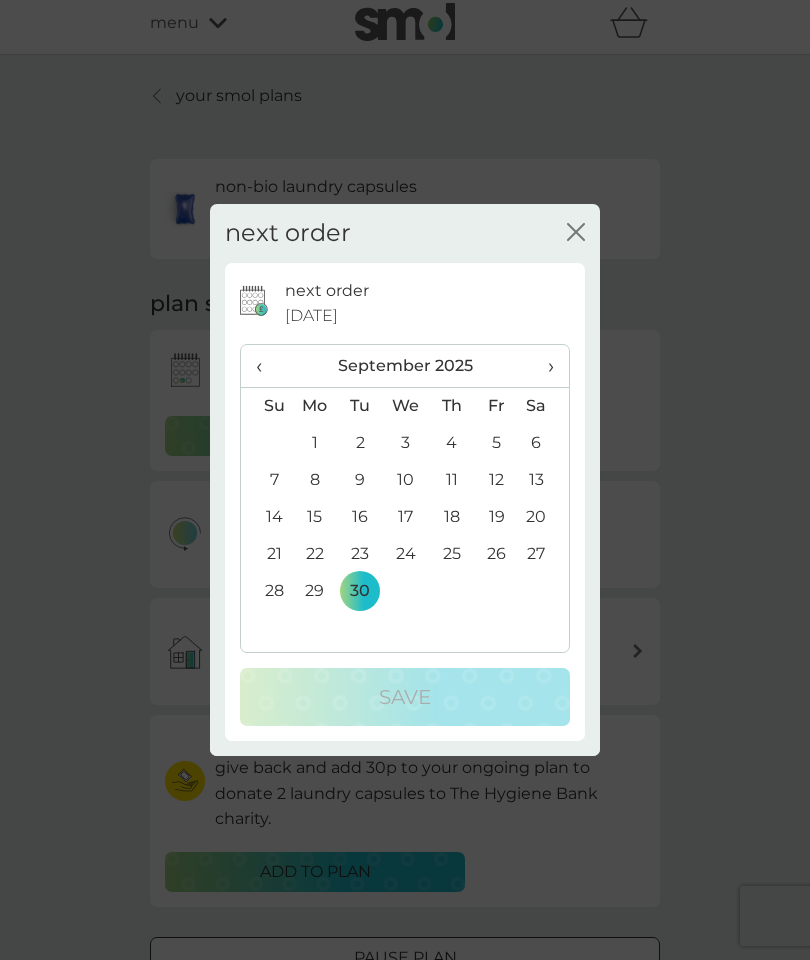 click on "‹" at bounding box center [266, 366] 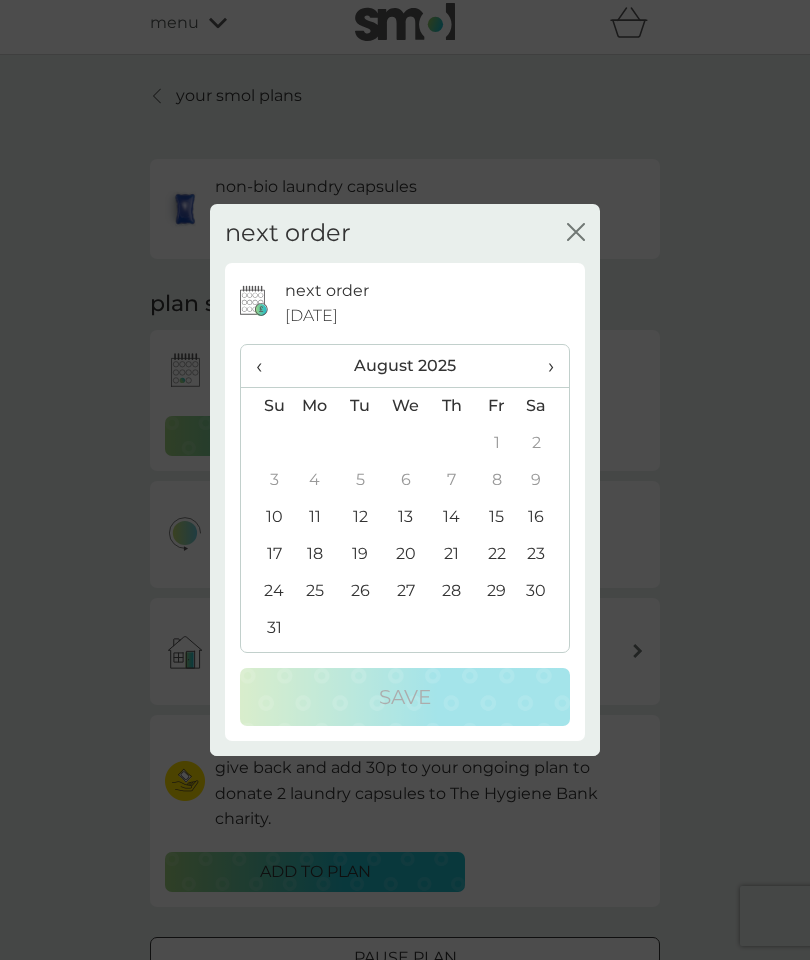 click on "11" at bounding box center (315, 517) 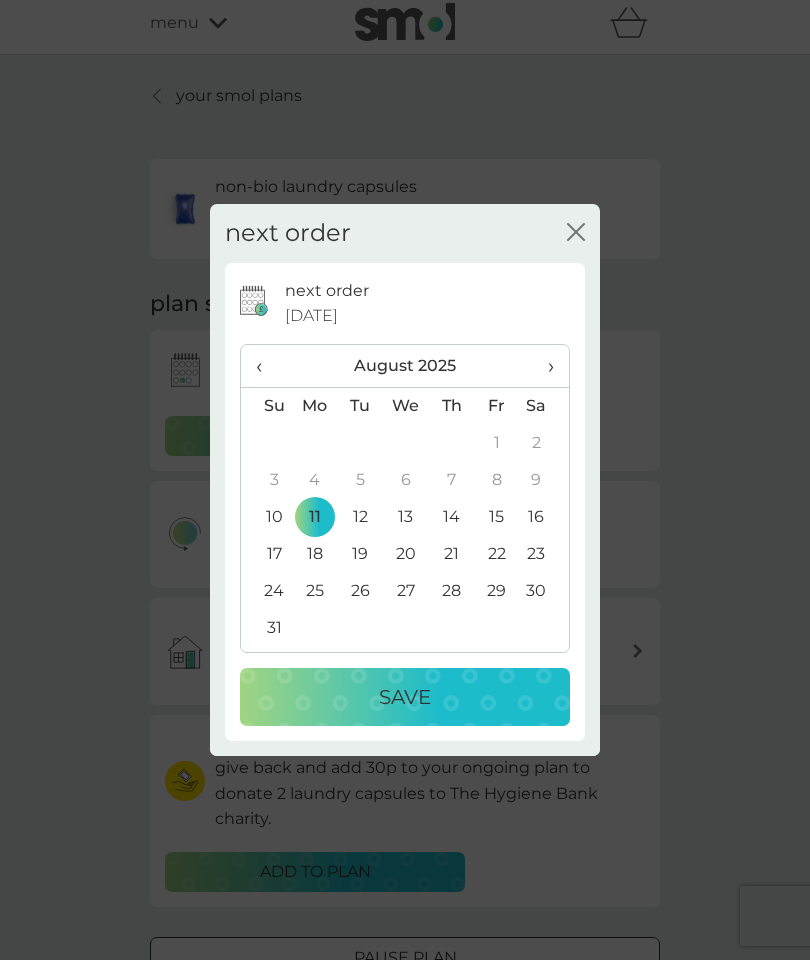 click on "Save" at bounding box center (405, 697) 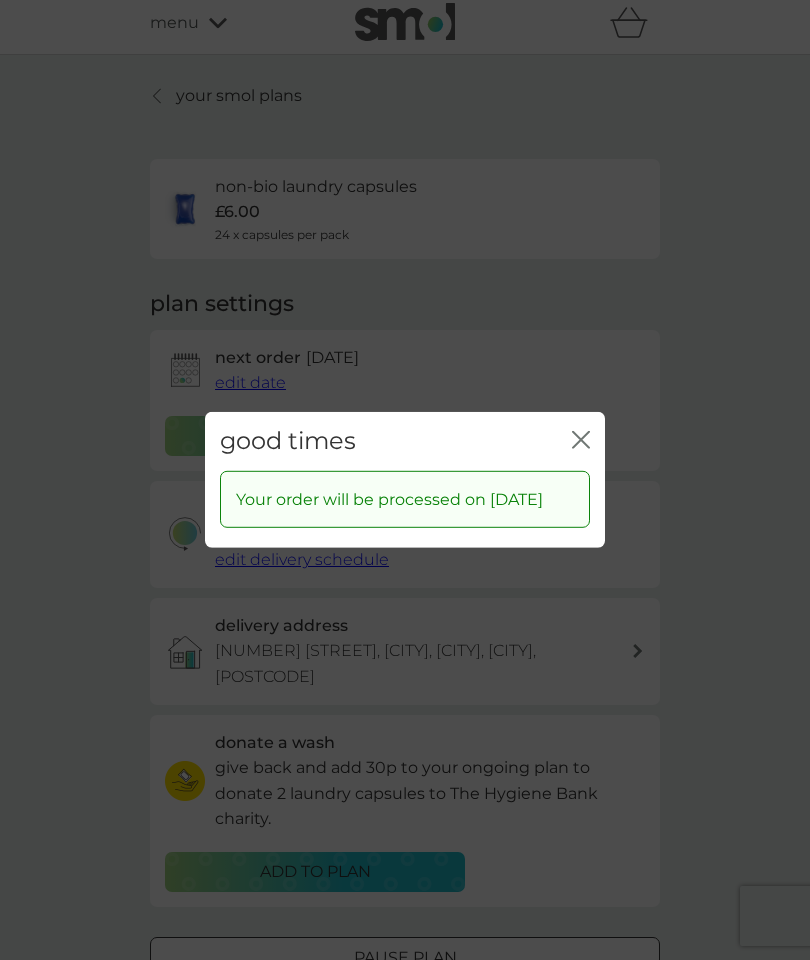 click on "close" 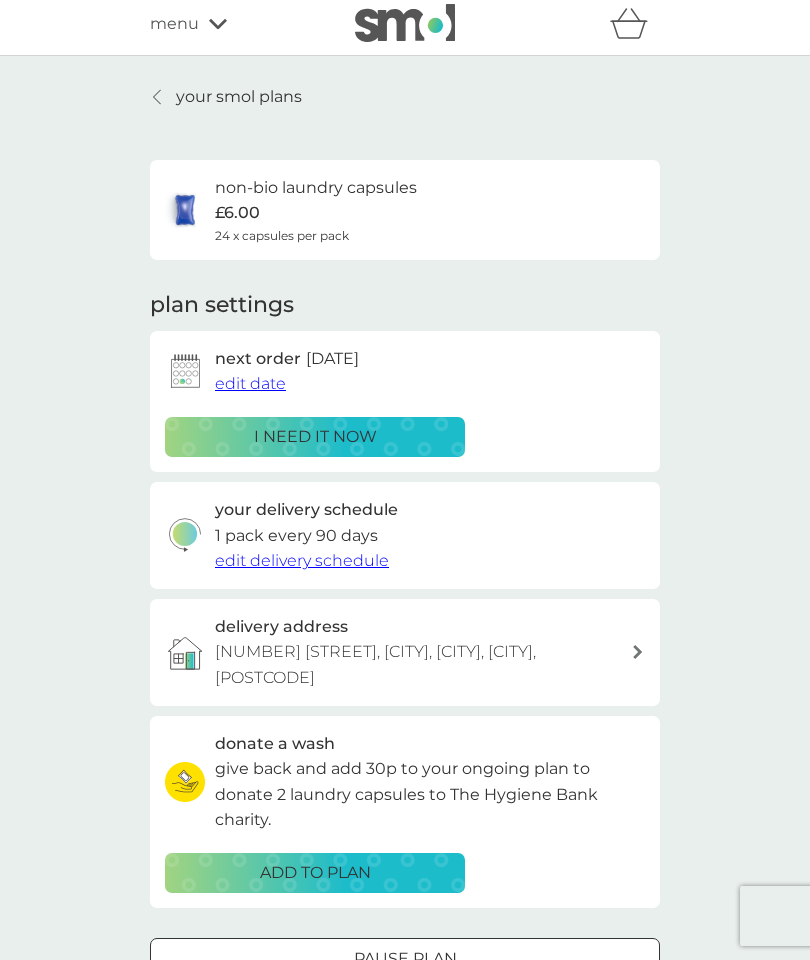 scroll, scrollTop: 36, scrollLeft: 0, axis: vertical 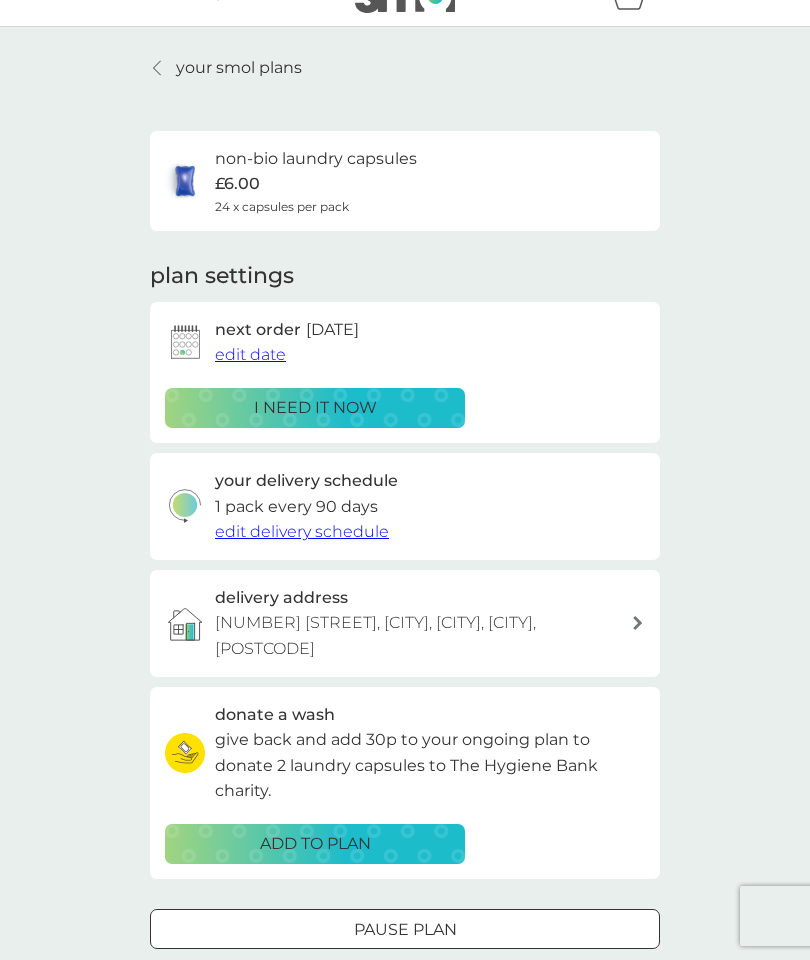 click 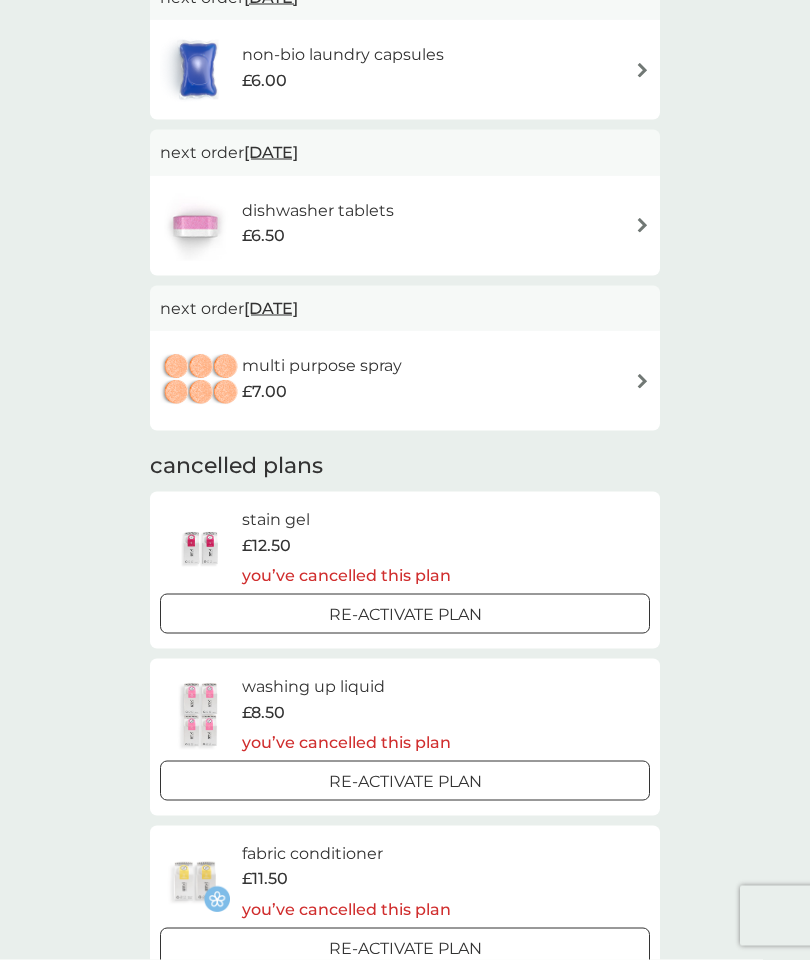 scroll, scrollTop: 0, scrollLeft: 0, axis: both 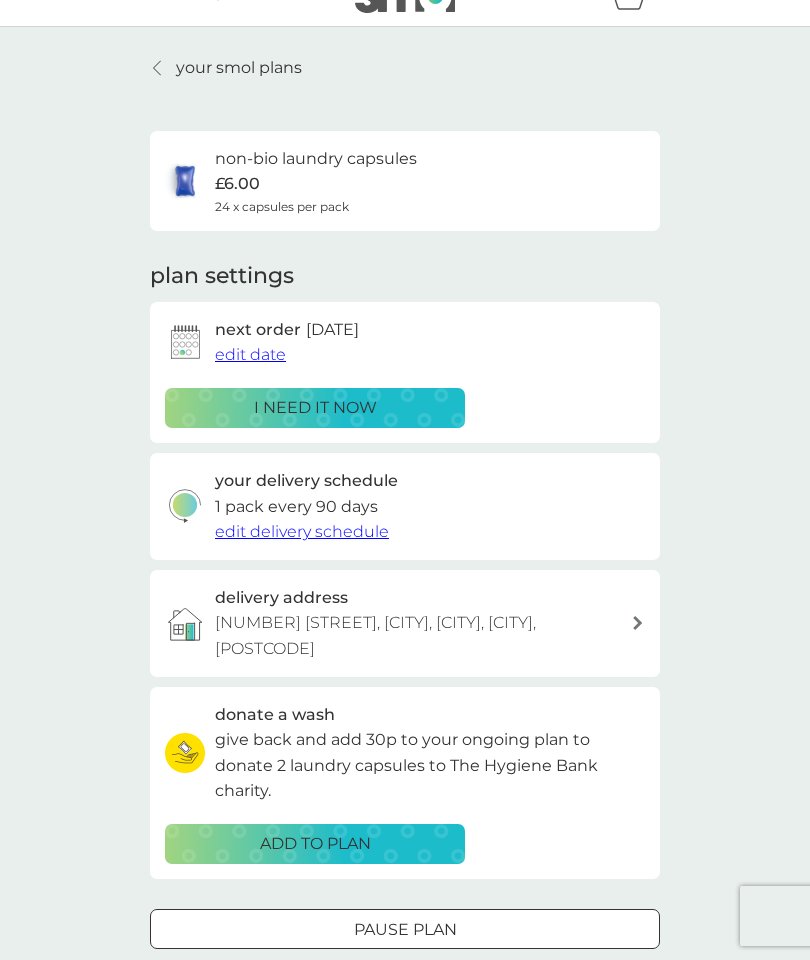 click on "your smol plans" at bounding box center [226, 68] 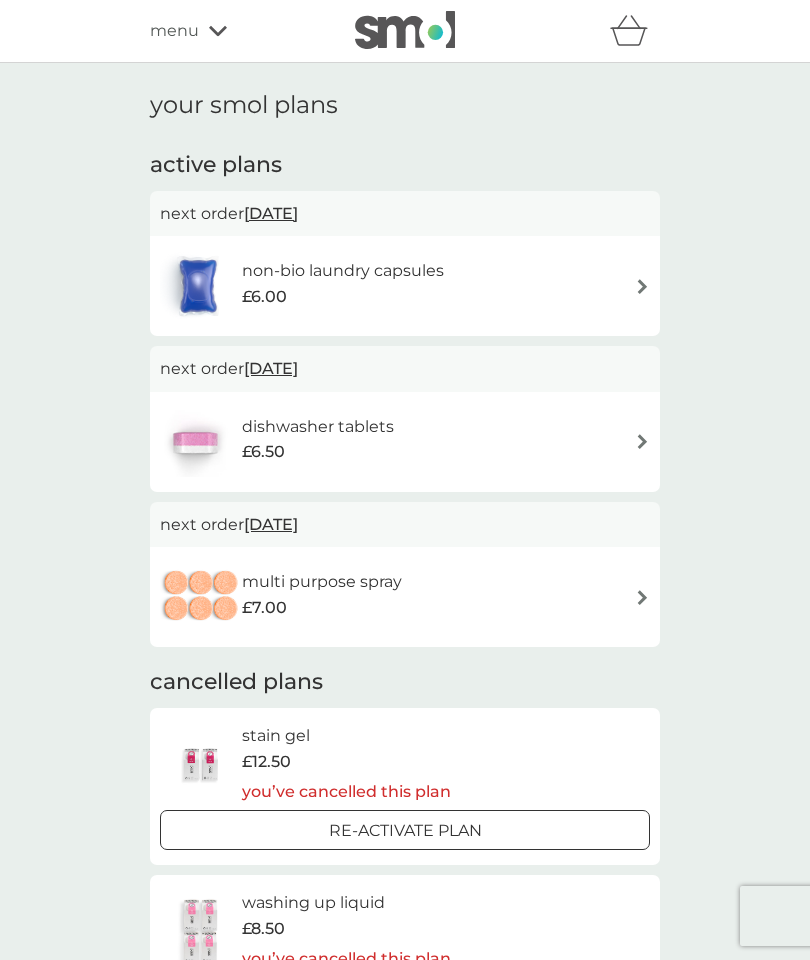 scroll, scrollTop: 1, scrollLeft: 0, axis: vertical 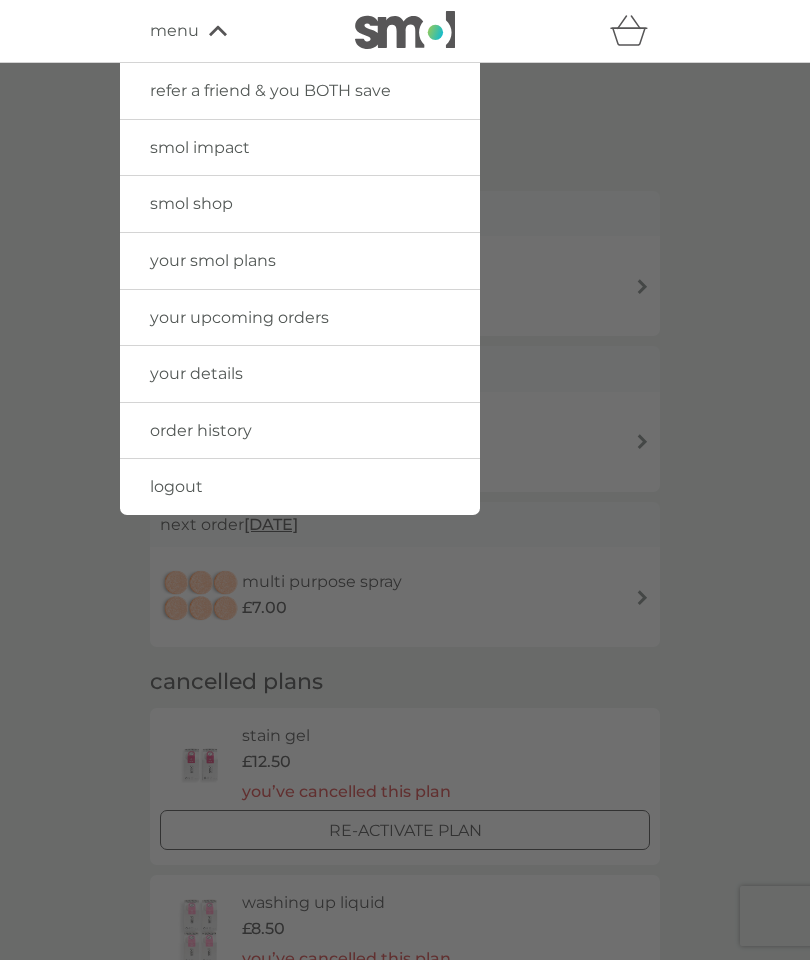 click on "smol shop" at bounding box center (191, 203) 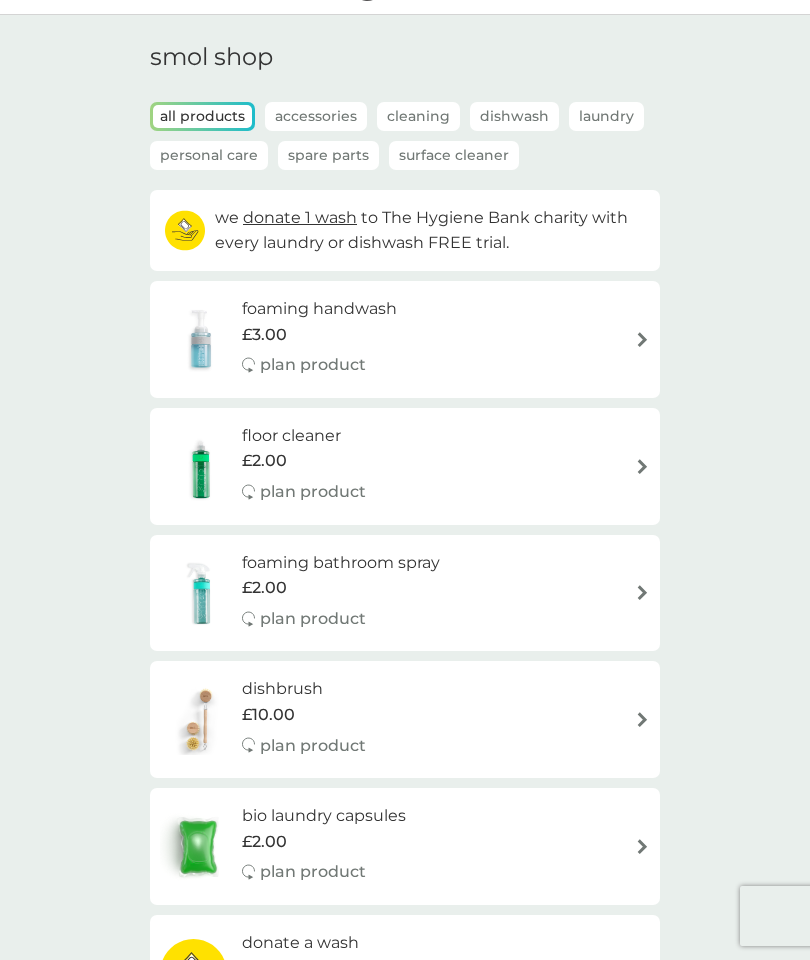 scroll, scrollTop: 64, scrollLeft: 0, axis: vertical 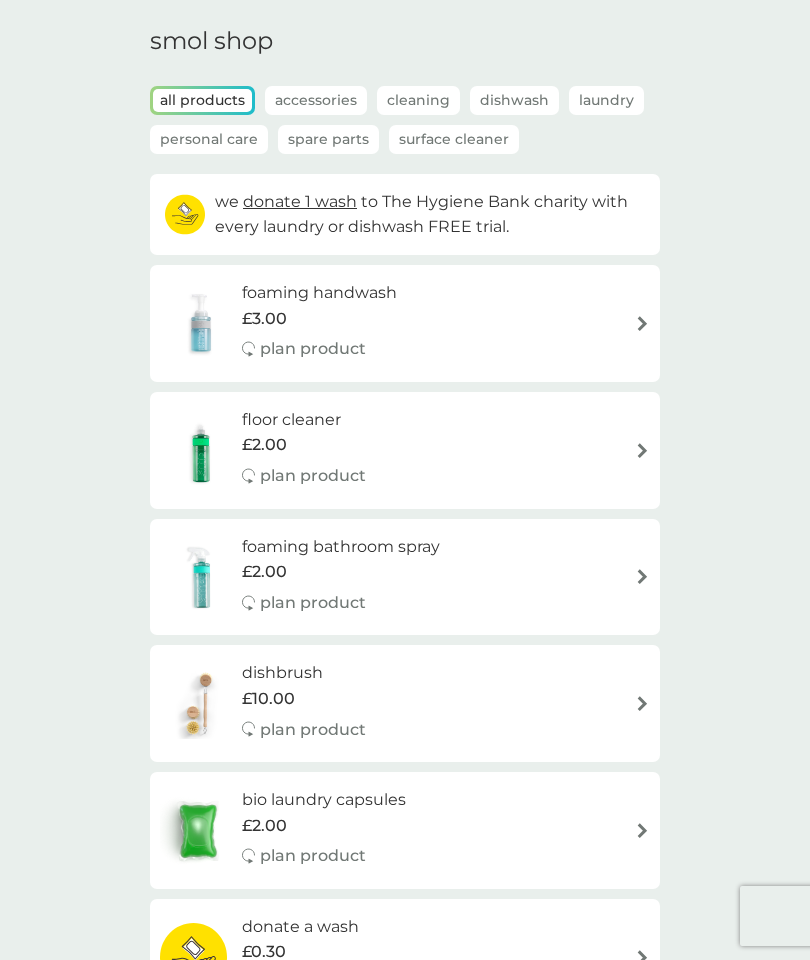click on "Laundry" at bounding box center [606, 100] 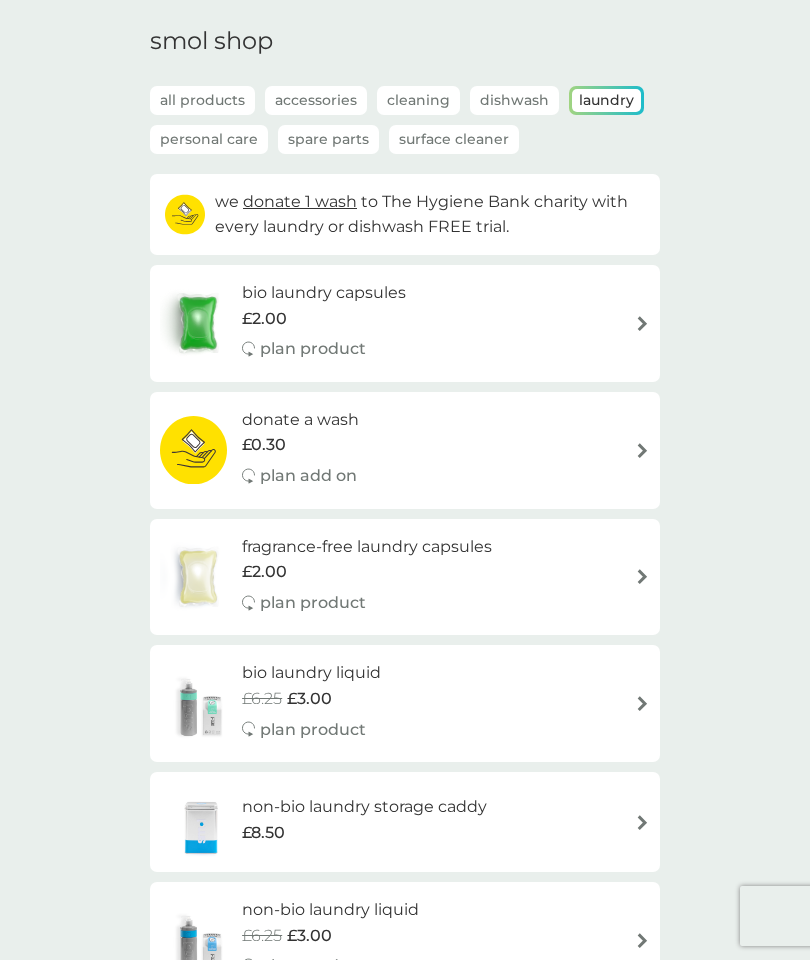 scroll, scrollTop: 55, scrollLeft: 0, axis: vertical 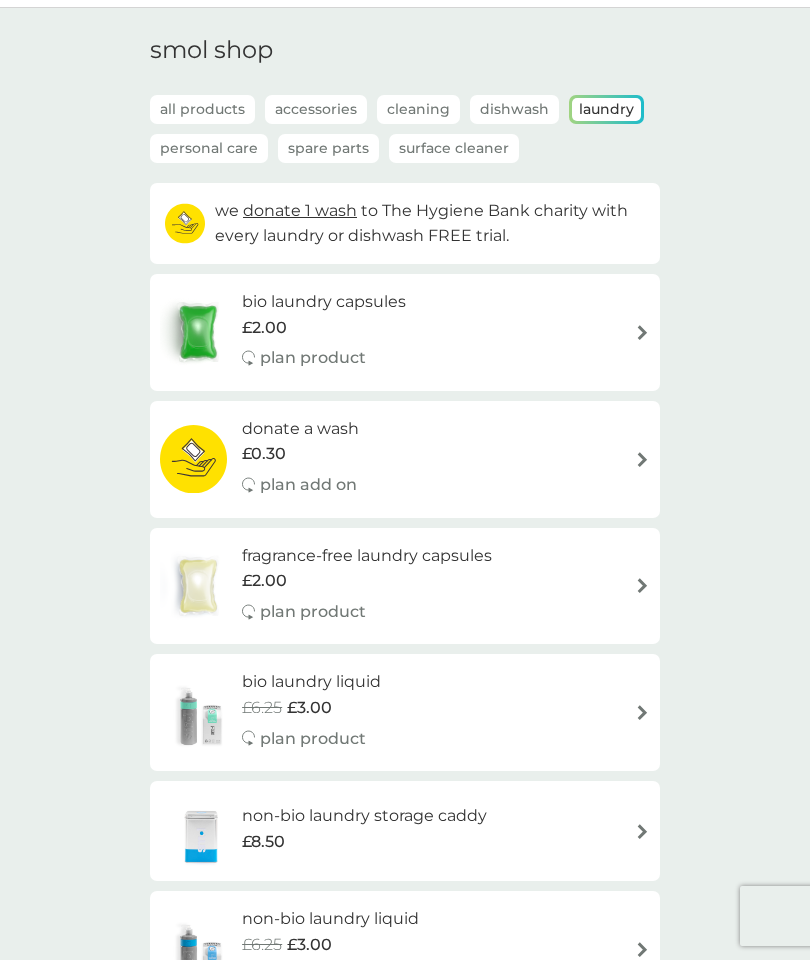 click on "bio laundry capsules £2.00 plan product" at bounding box center (405, 332) 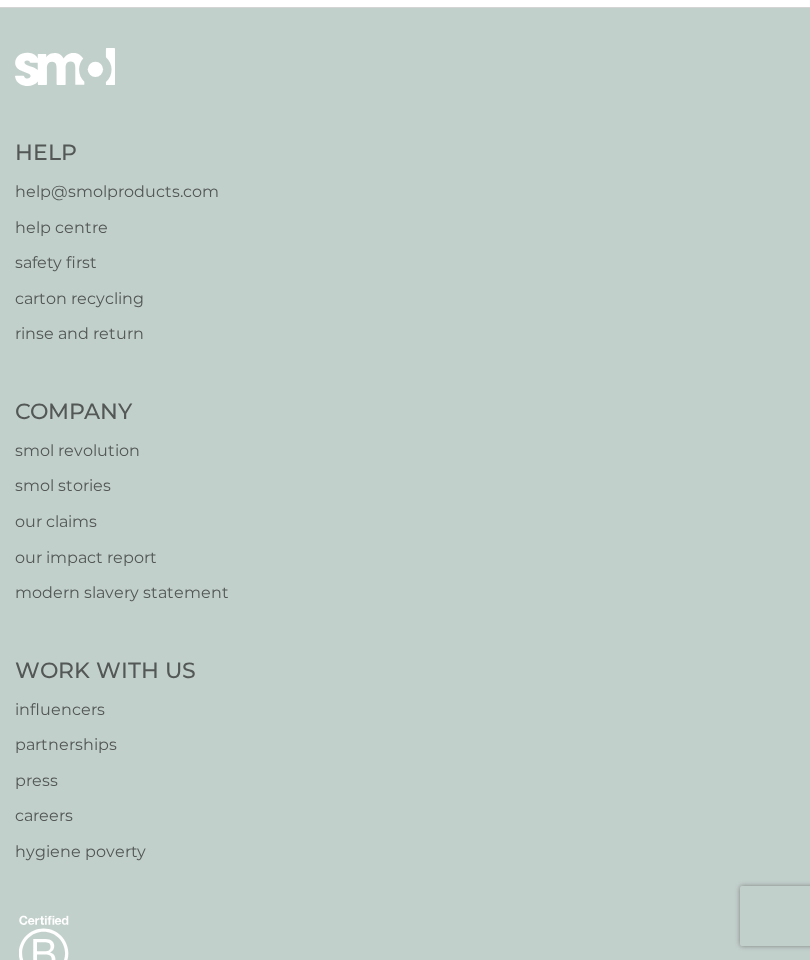scroll, scrollTop: 0, scrollLeft: 0, axis: both 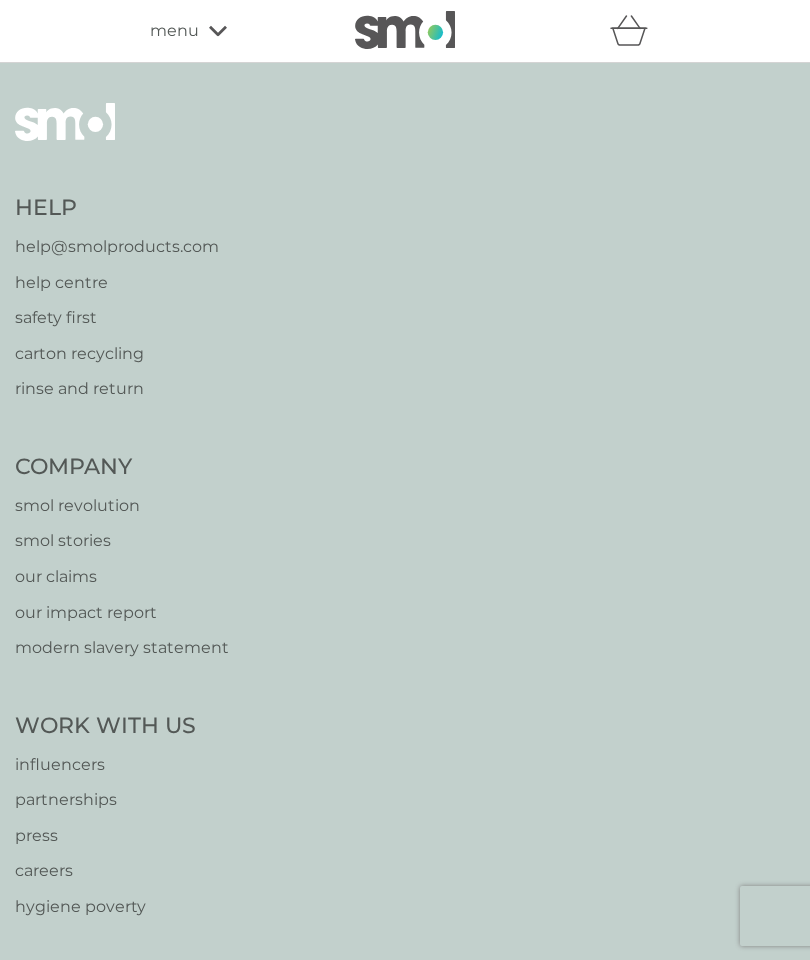 select on "42" 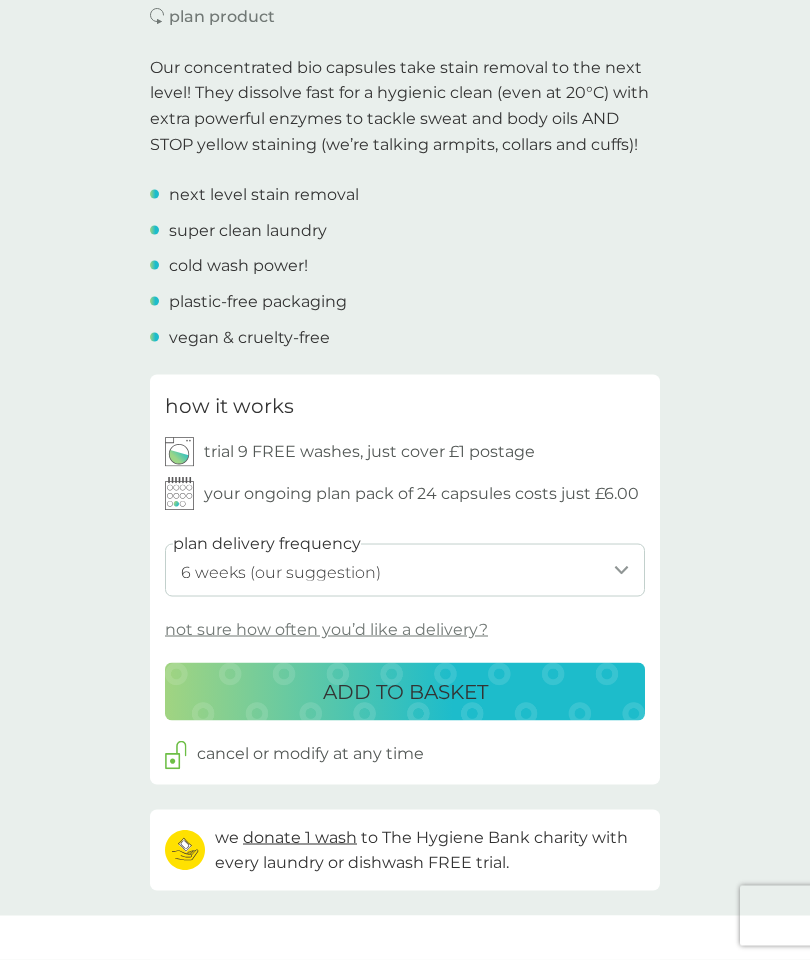 scroll, scrollTop: 611, scrollLeft: 0, axis: vertical 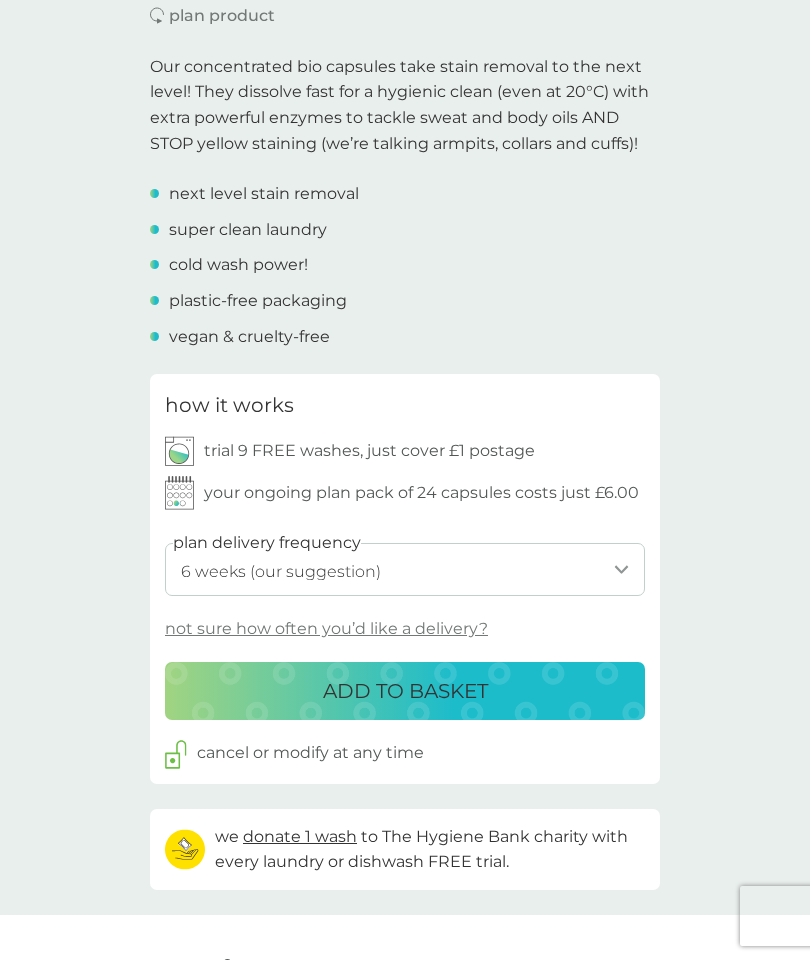 click on "ADD TO BASKET" at bounding box center (405, 691) 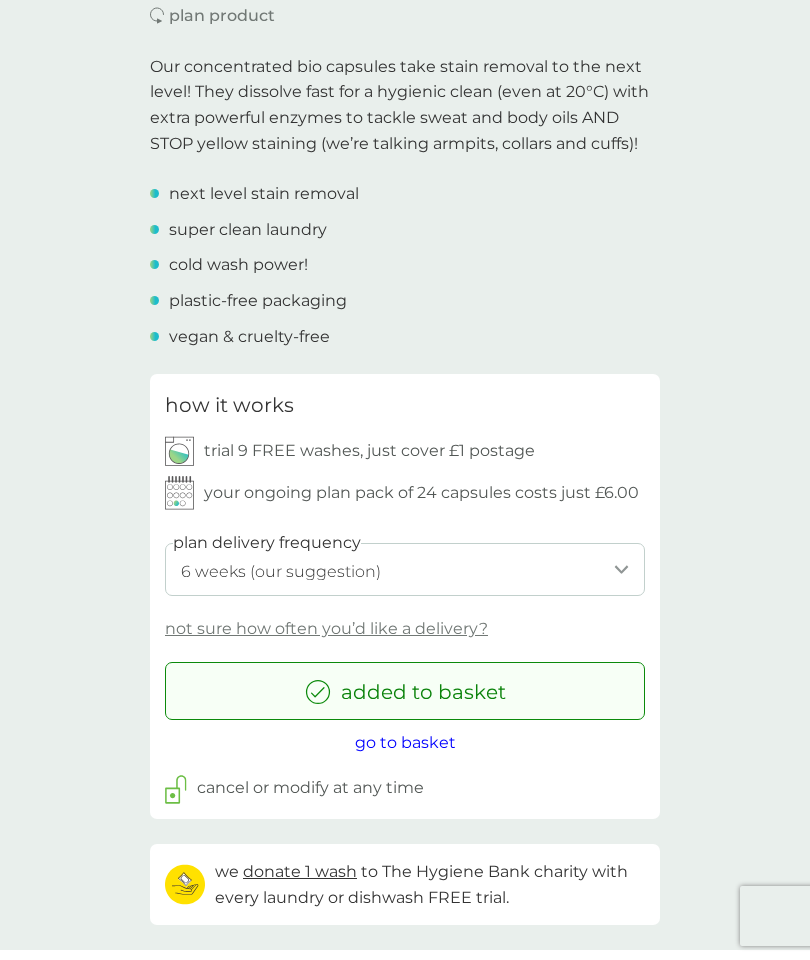 scroll, scrollTop: 0, scrollLeft: 0, axis: both 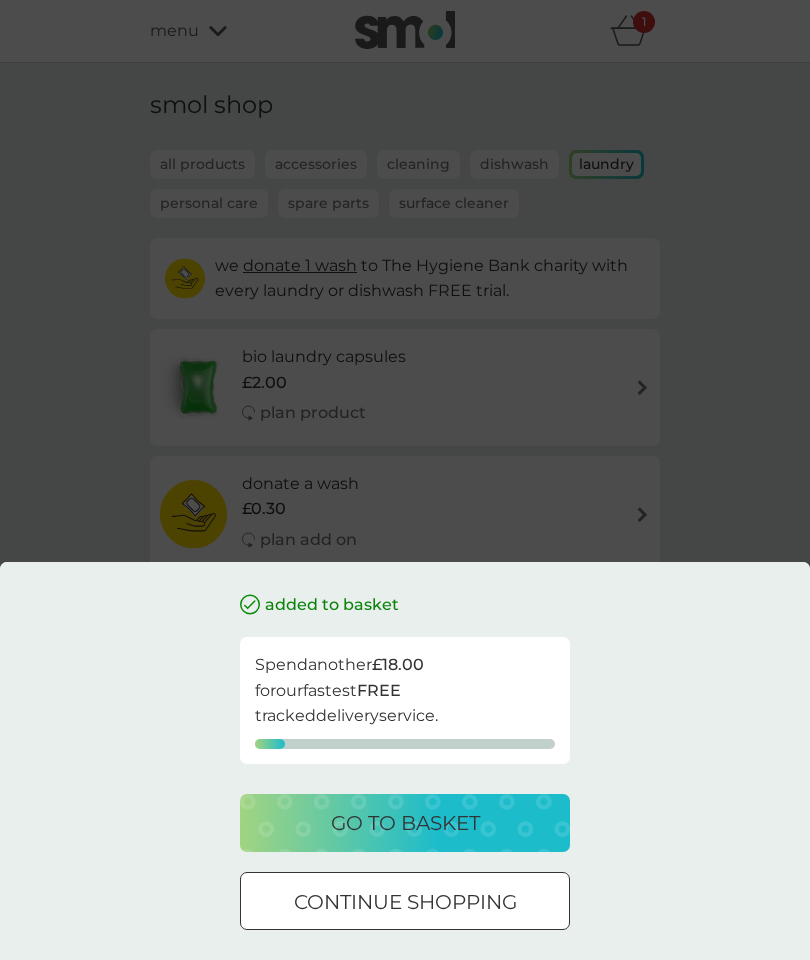 click at bounding box center [404, 900] 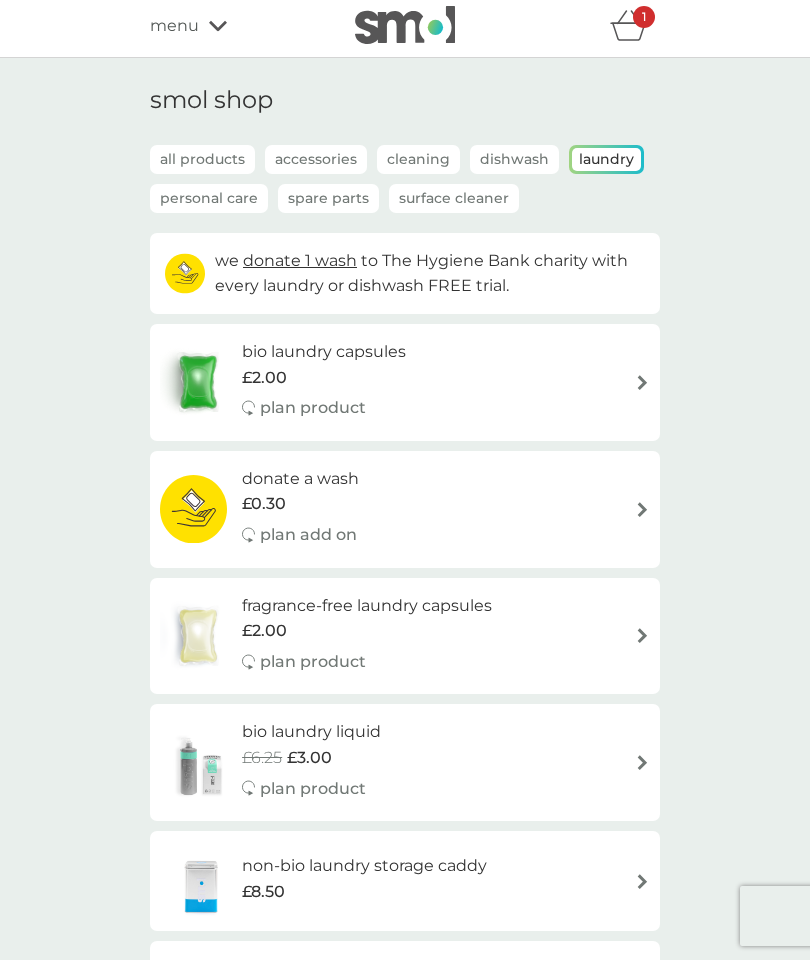 scroll, scrollTop: 0, scrollLeft: 0, axis: both 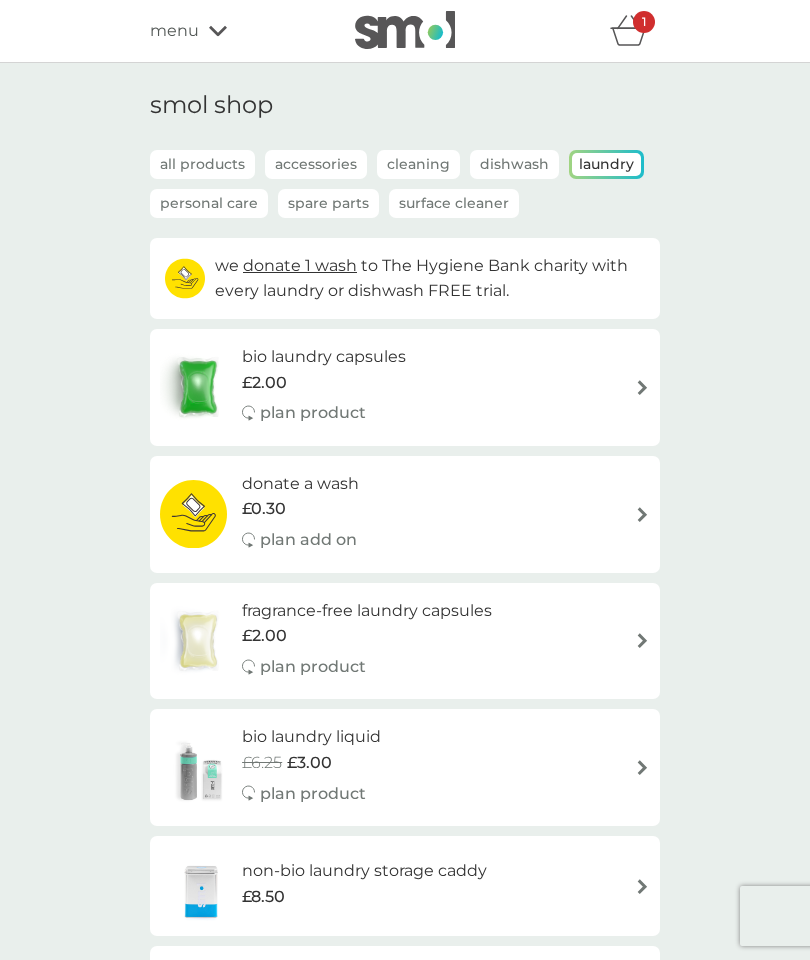 click on "menu" at bounding box center [174, 31] 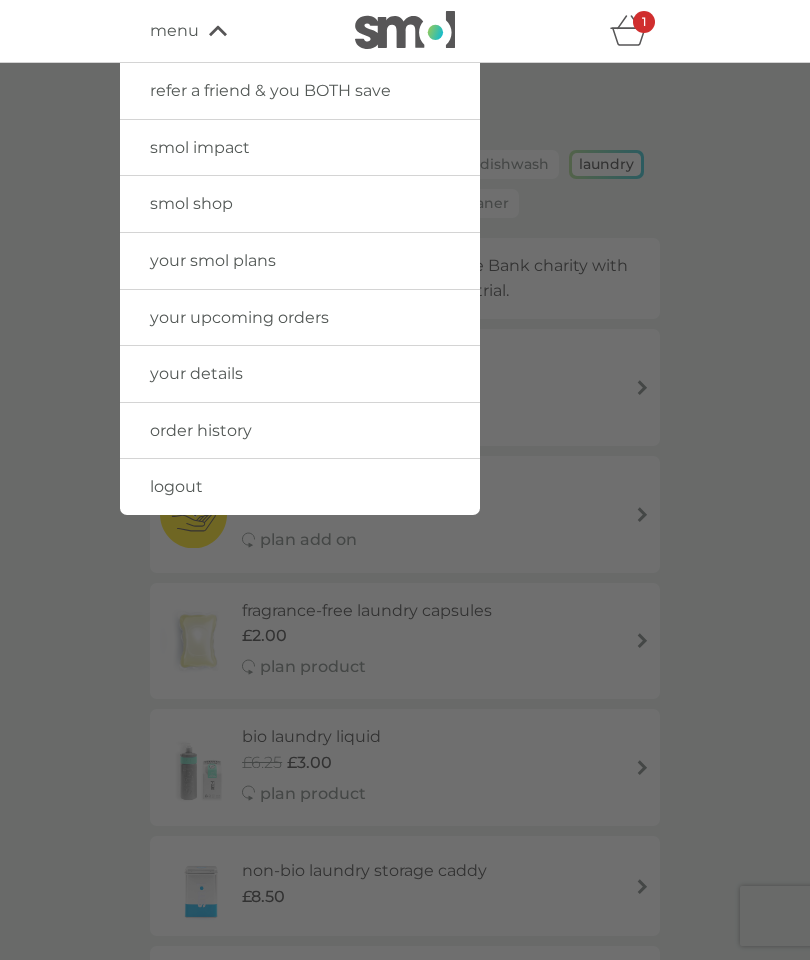 click on "your upcoming orders" at bounding box center (239, 317) 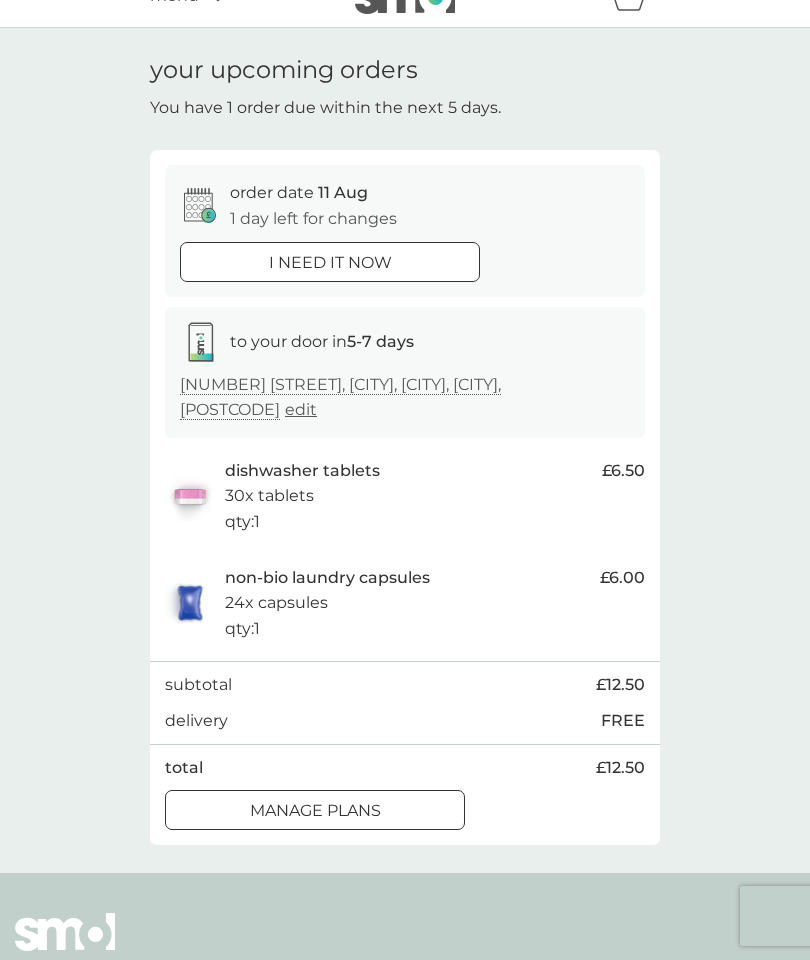 scroll, scrollTop: 0, scrollLeft: 0, axis: both 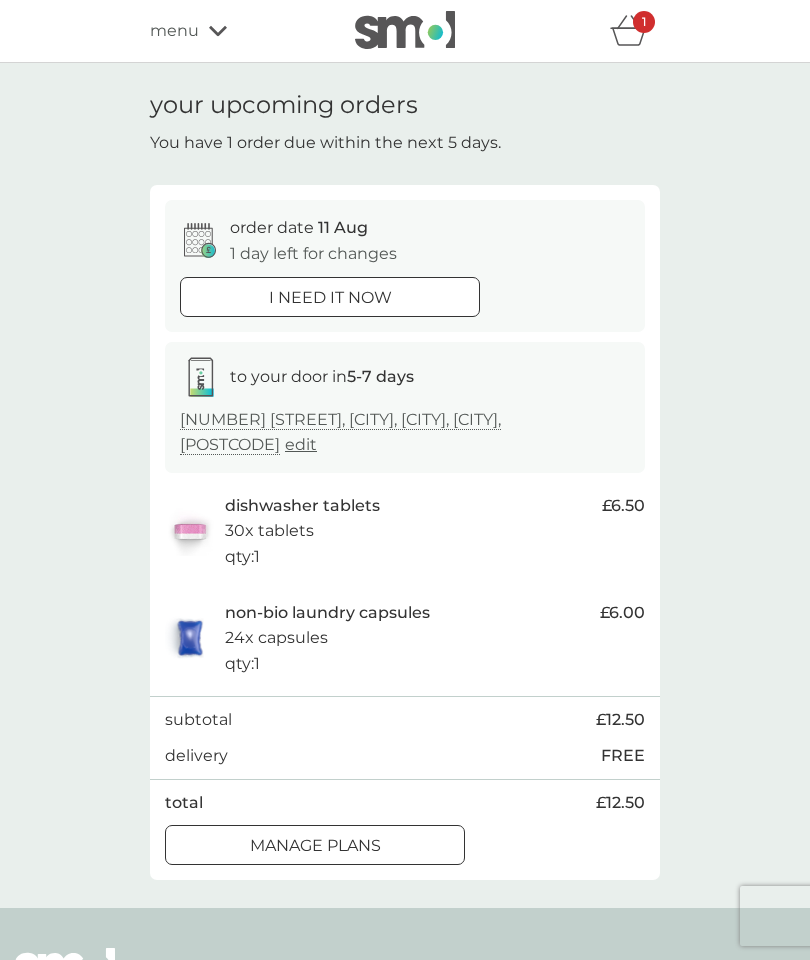 click on "menu" at bounding box center [174, 31] 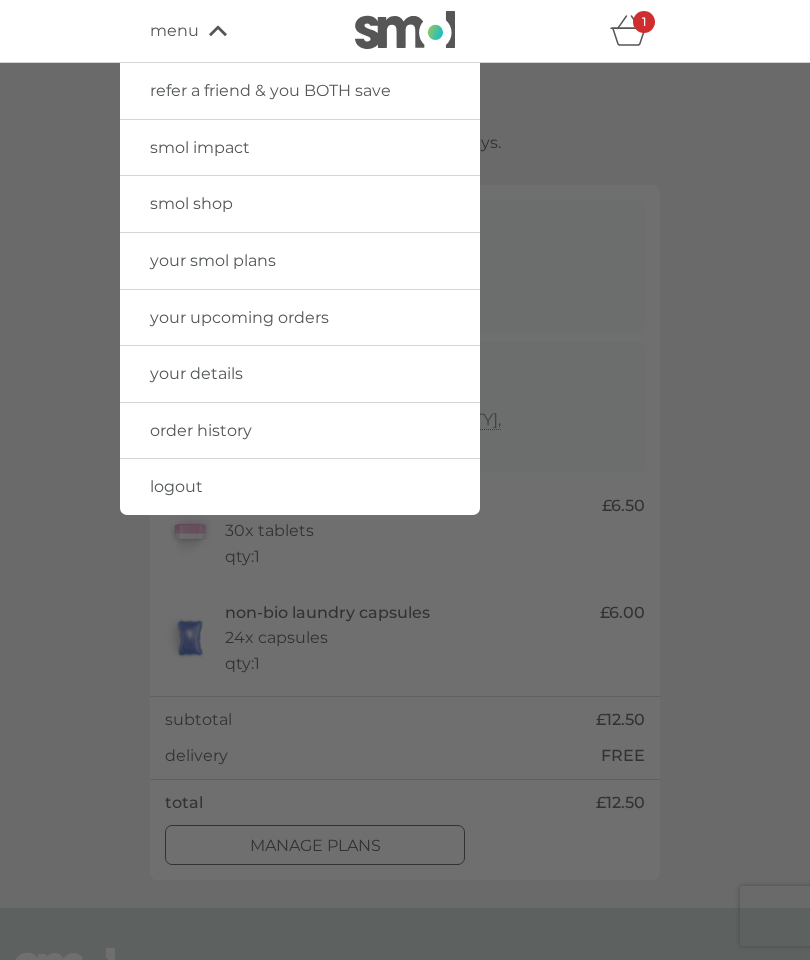 click on "smol shop" at bounding box center [191, 203] 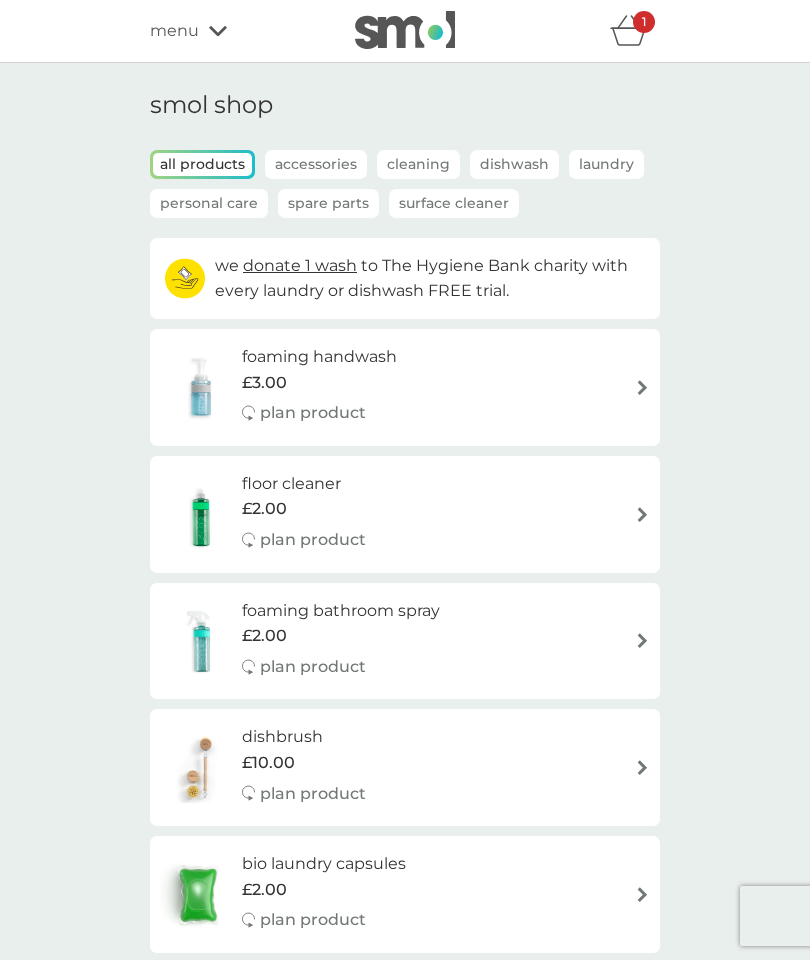 click on "1" at bounding box center (644, 22) 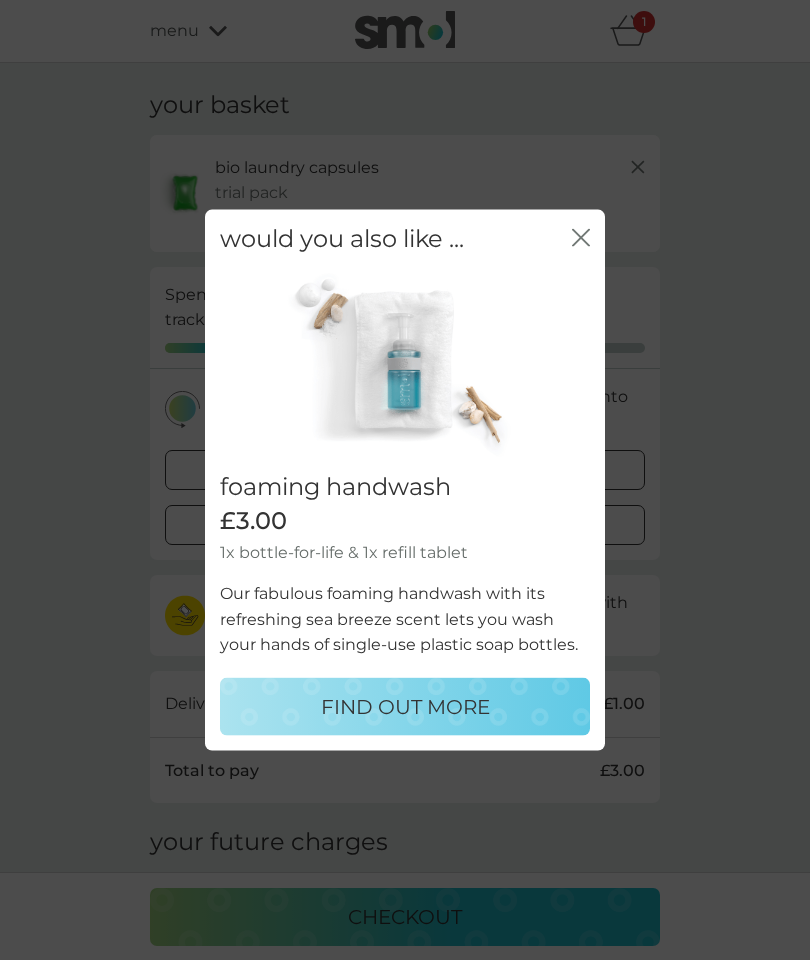 click on "FIND OUT MORE" at bounding box center (405, 706) 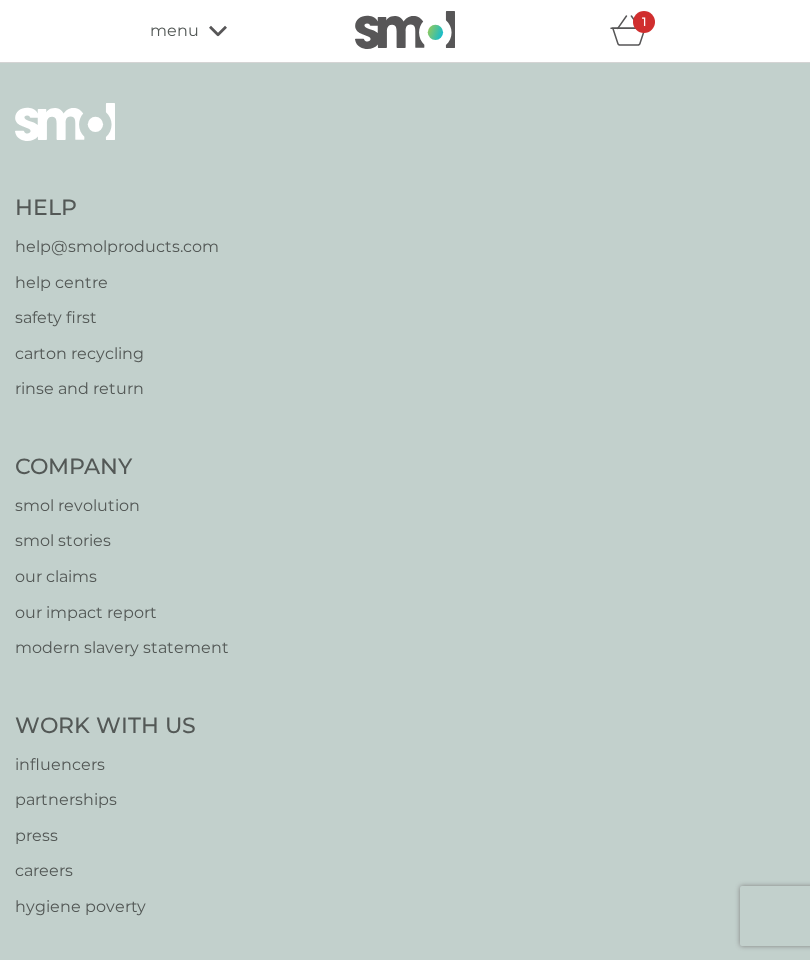 select on "119" 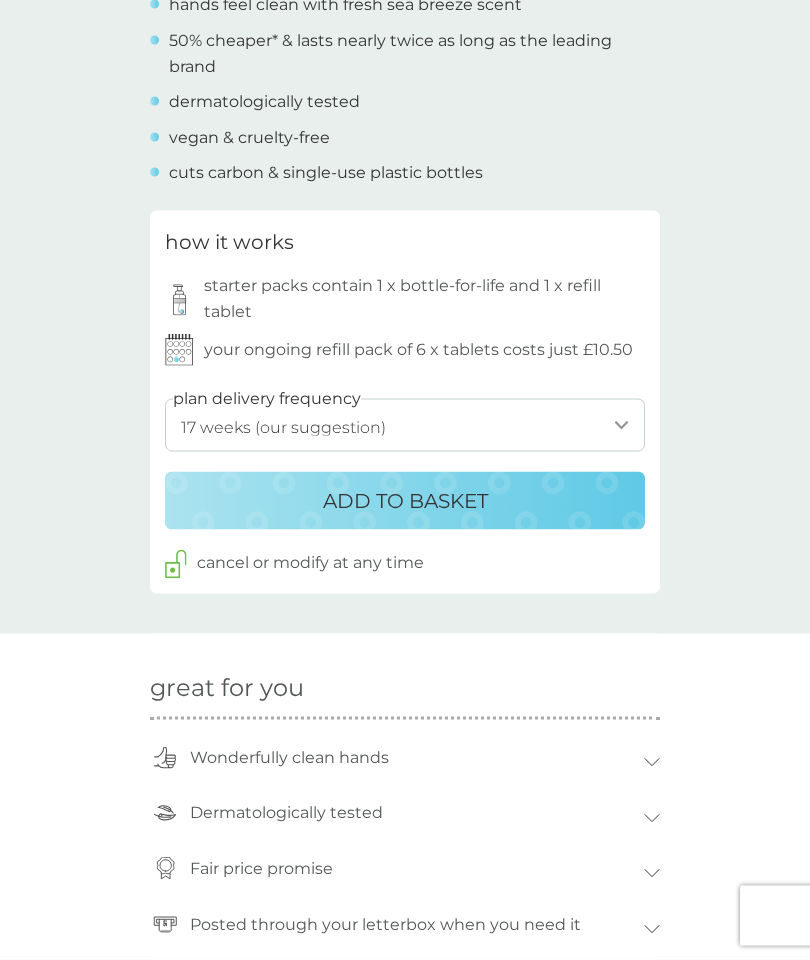 scroll, scrollTop: 864, scrollLeft: 0, axis: vertical 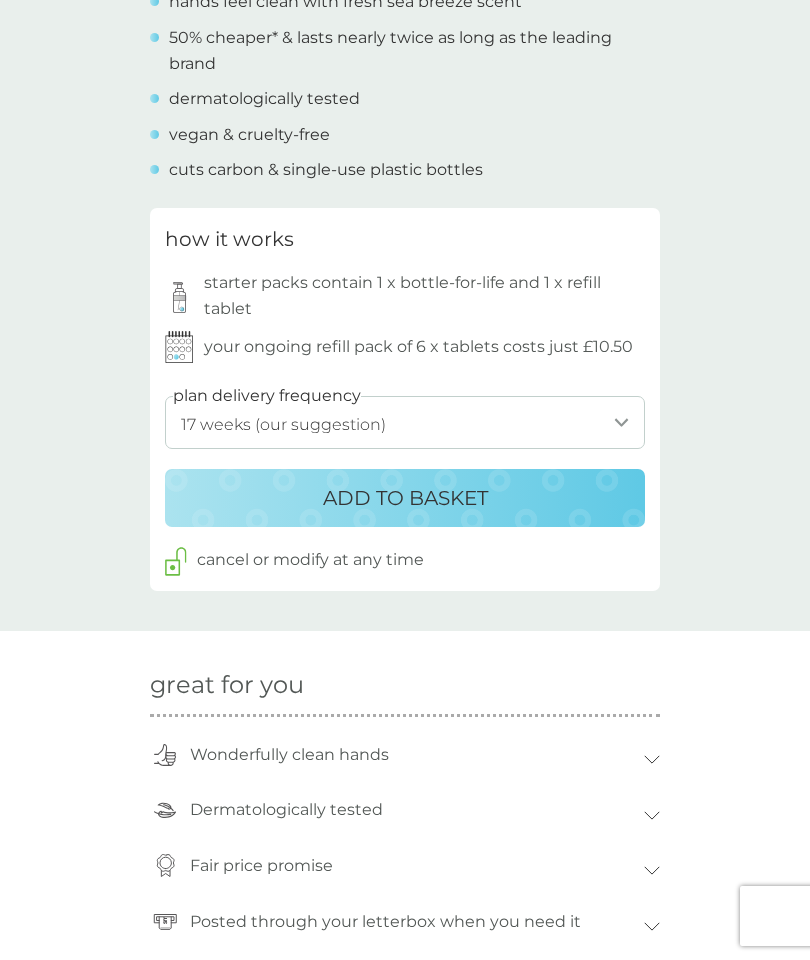 click on "ADD TO BASKET" at bounding box center (405, 498) 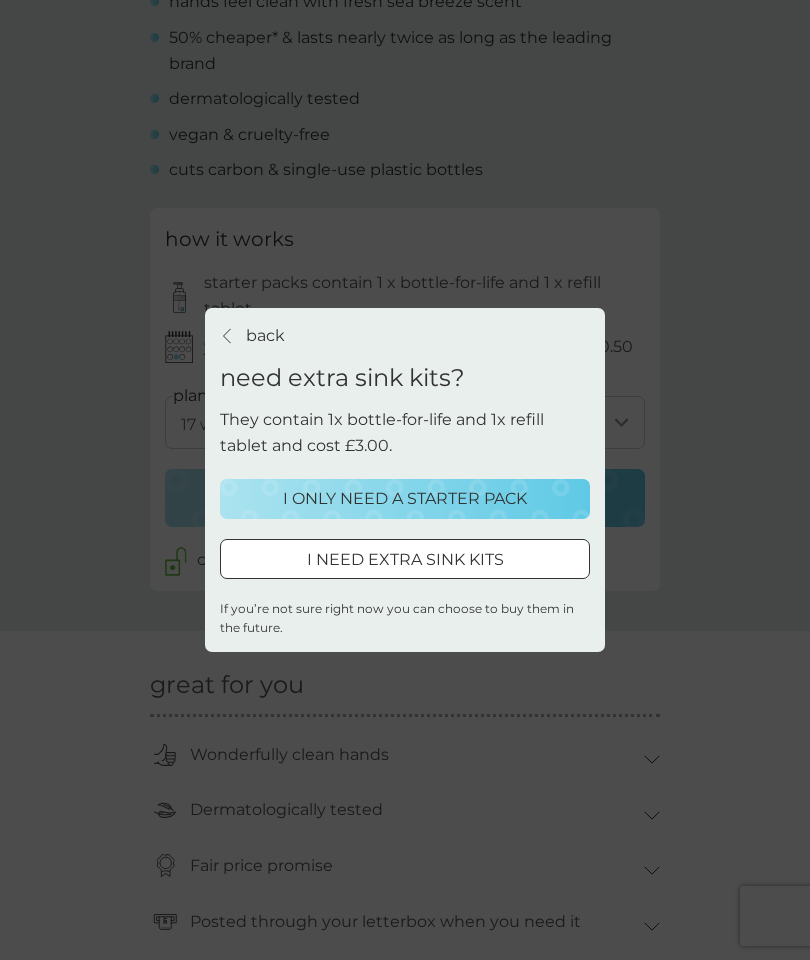 click on "I ONLY NEED A STARTER PACK" at bounding box center (405, 499) 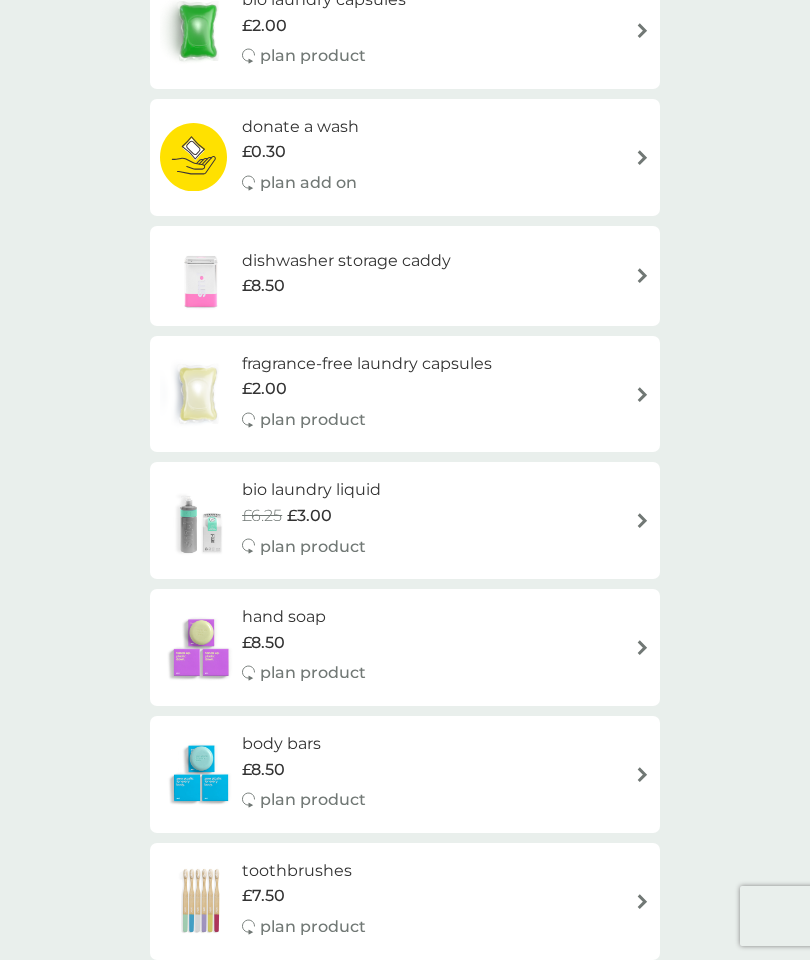 scroll, scrollTop: 0, scrollLeft: 0, axis: both 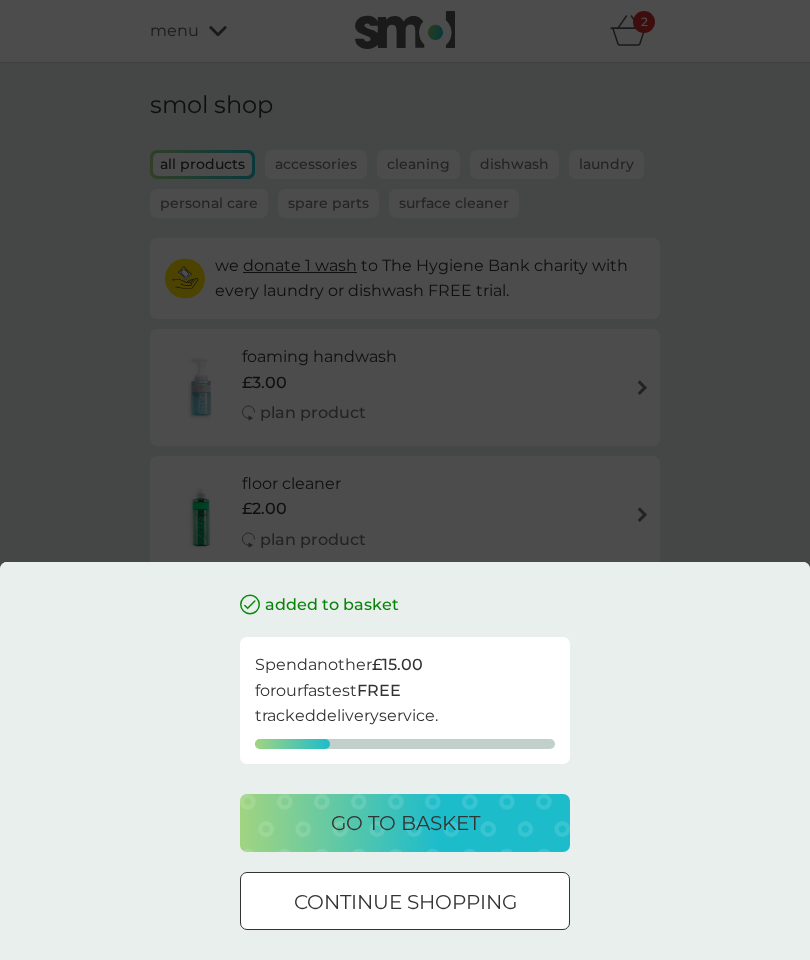 click at bounding box center [405, 902] 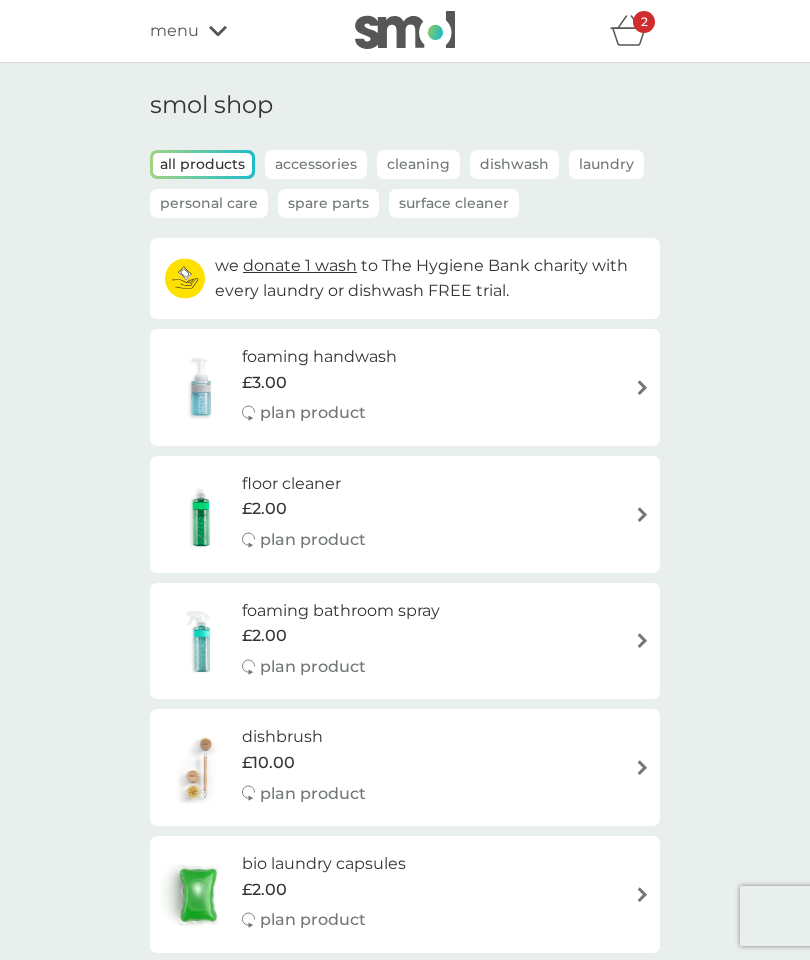 click on "foaming handwash £3.00 plan product" at bounding box center (405, 387) 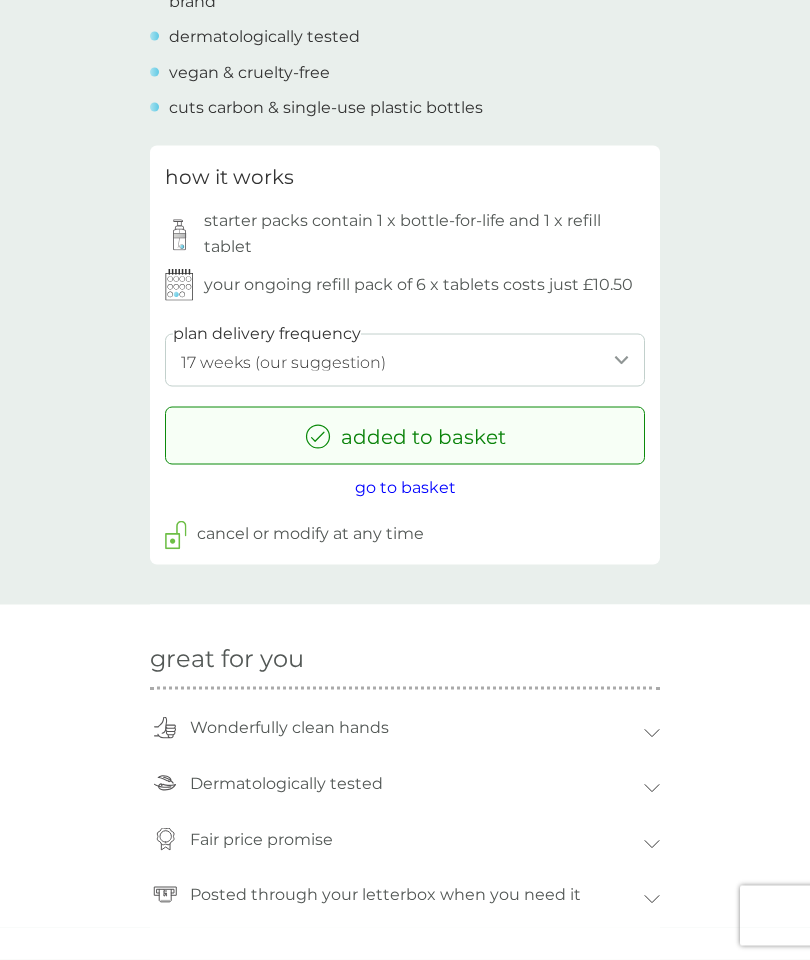 scroll, scrollTop: 924, scrollLeft: 0, axis: vertical 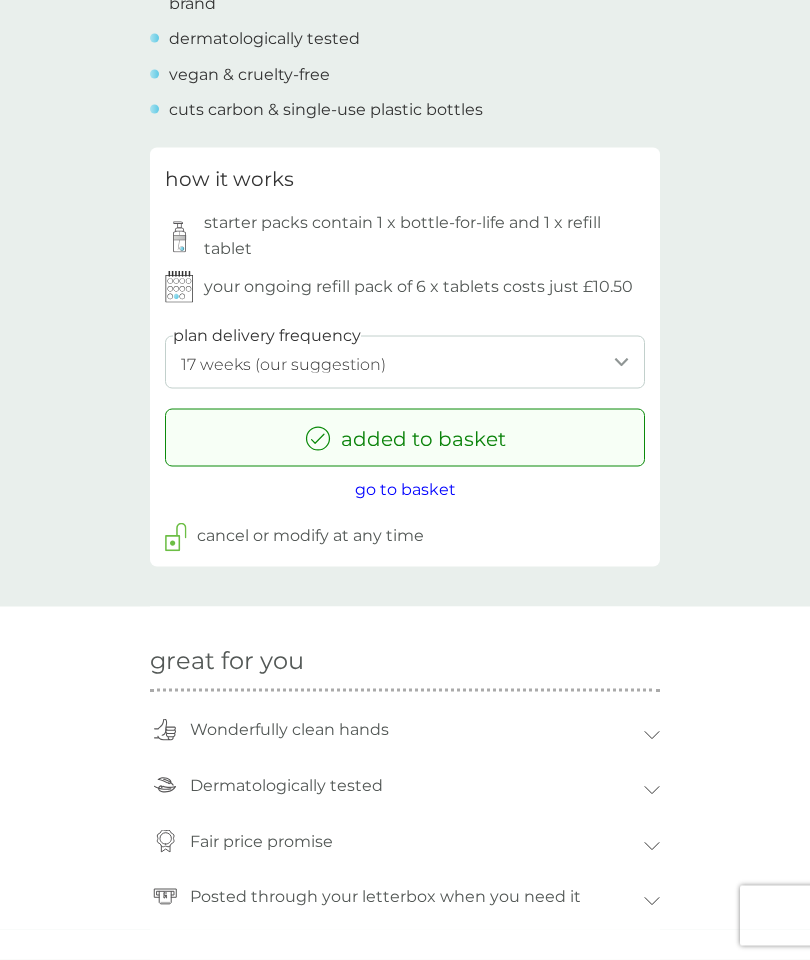click on "cancel or modify at any time" at bounding box center (310, 536) 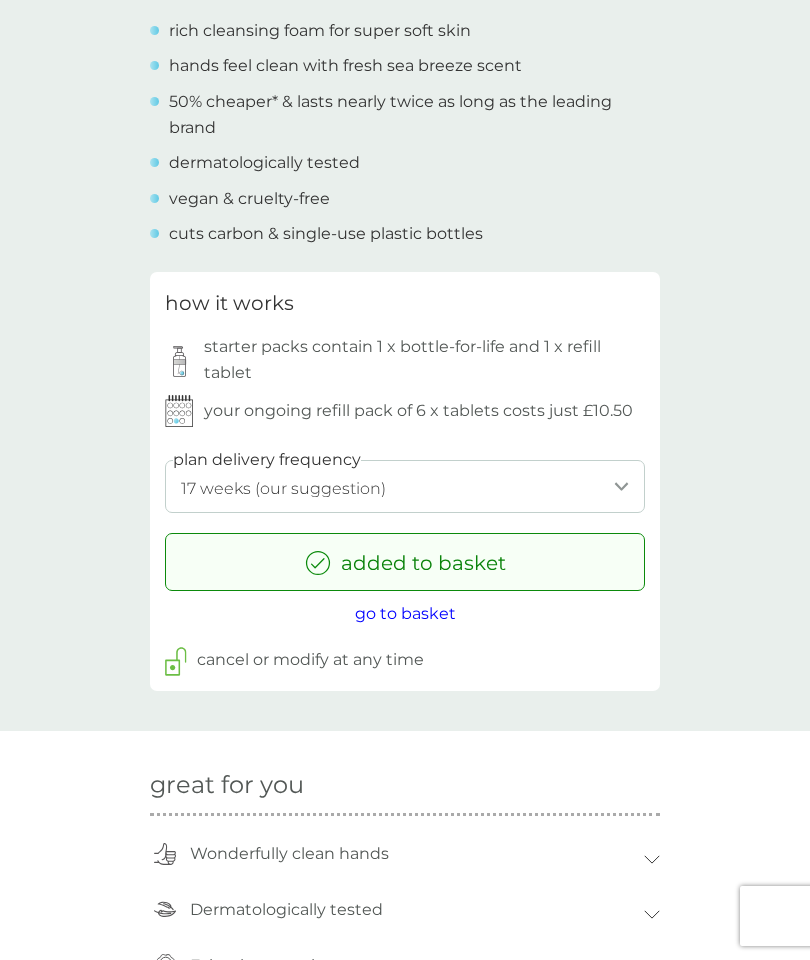 scroll, scrollTop: 788, scrollLeft: 0, axis: vertical 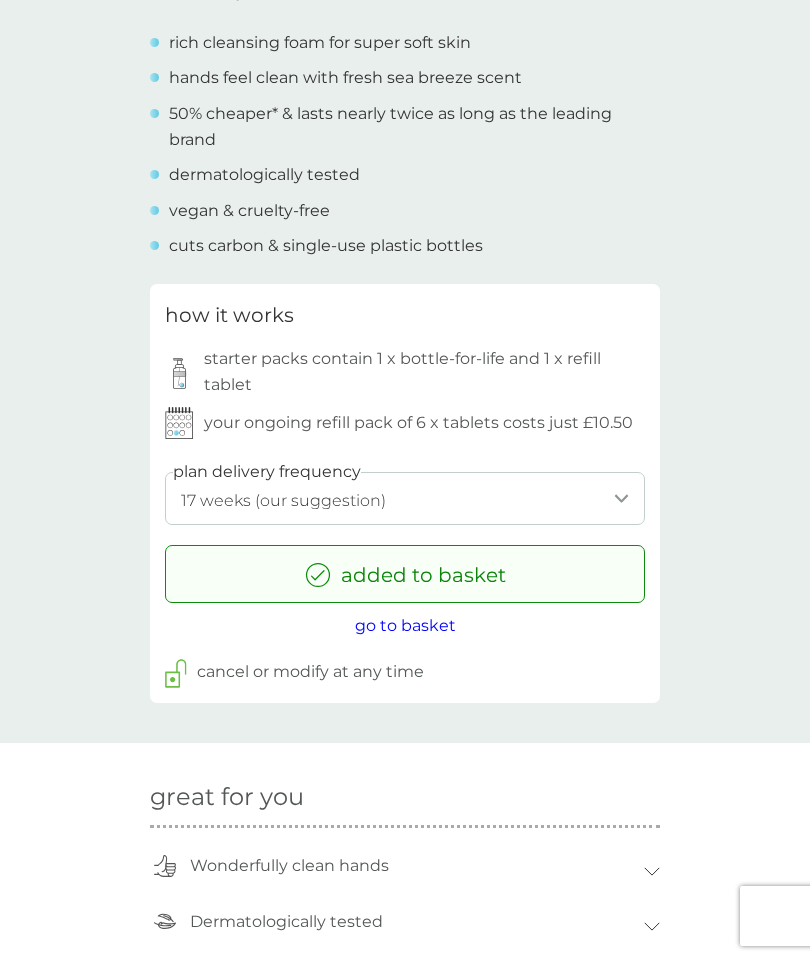 click on "go to basket" at bounding box center (405, 625) 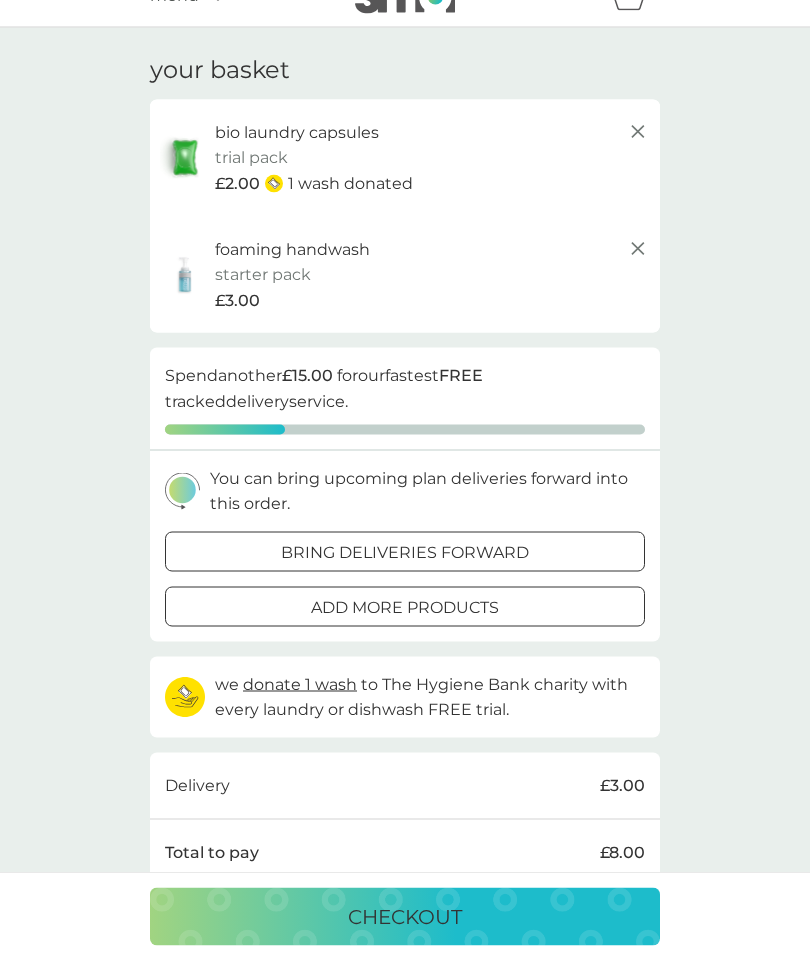 scroll, scrollTop: 39, scrollLeft: 0, axis: vertical 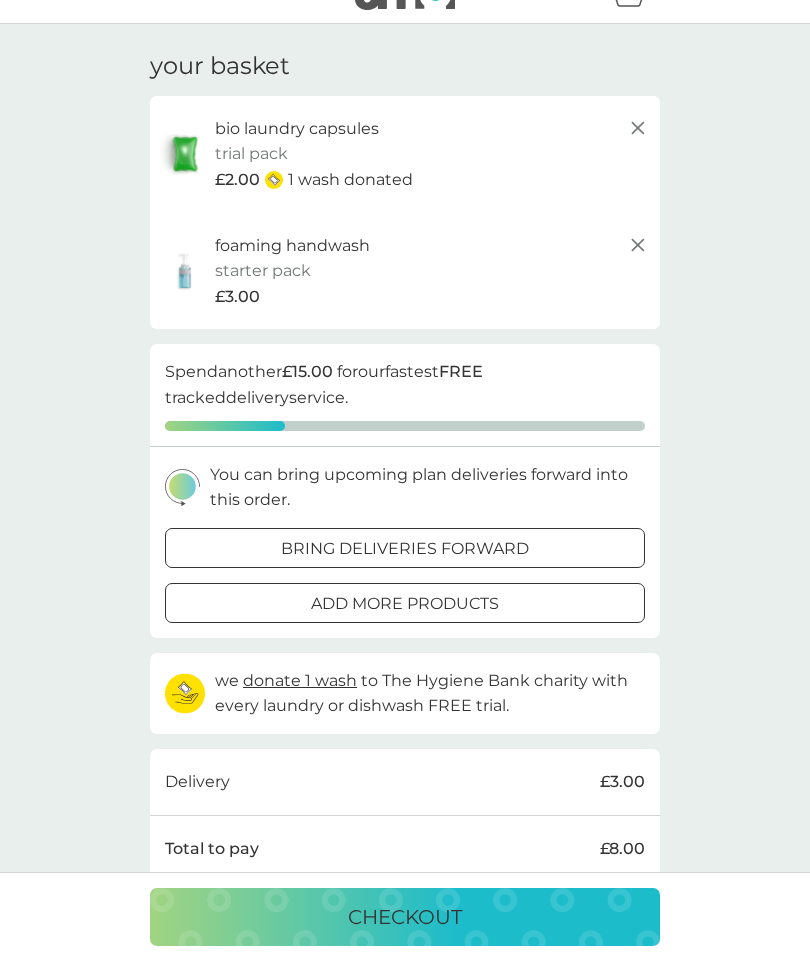 click at bounding box center (405, 548) 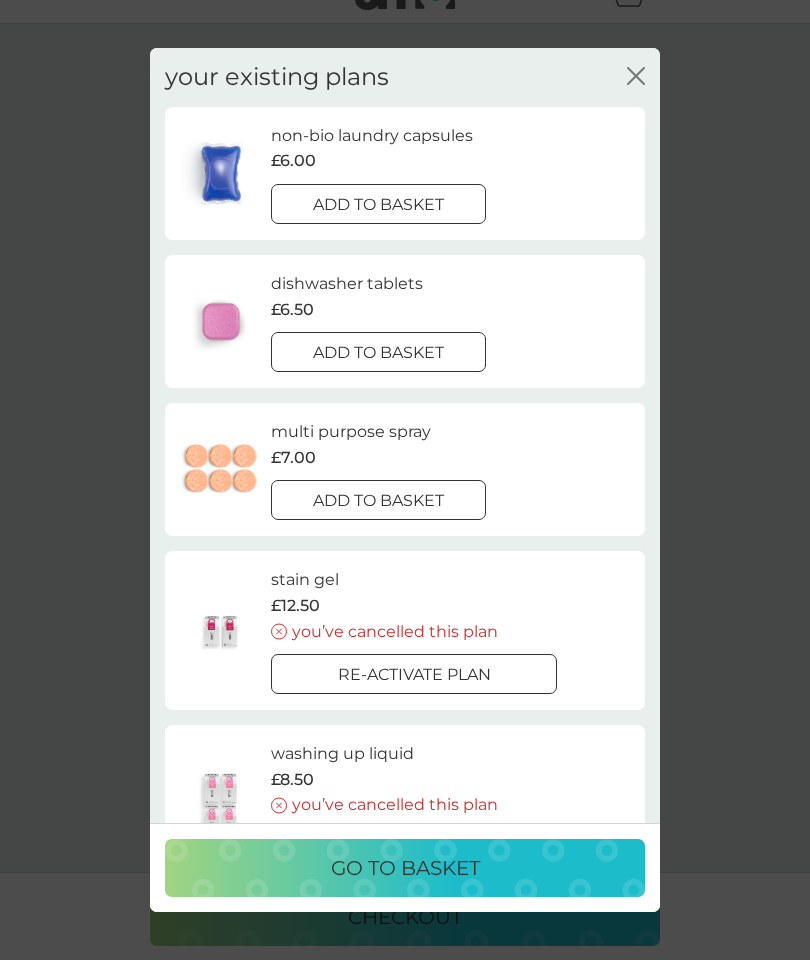 click at bounding box center [378, 352] 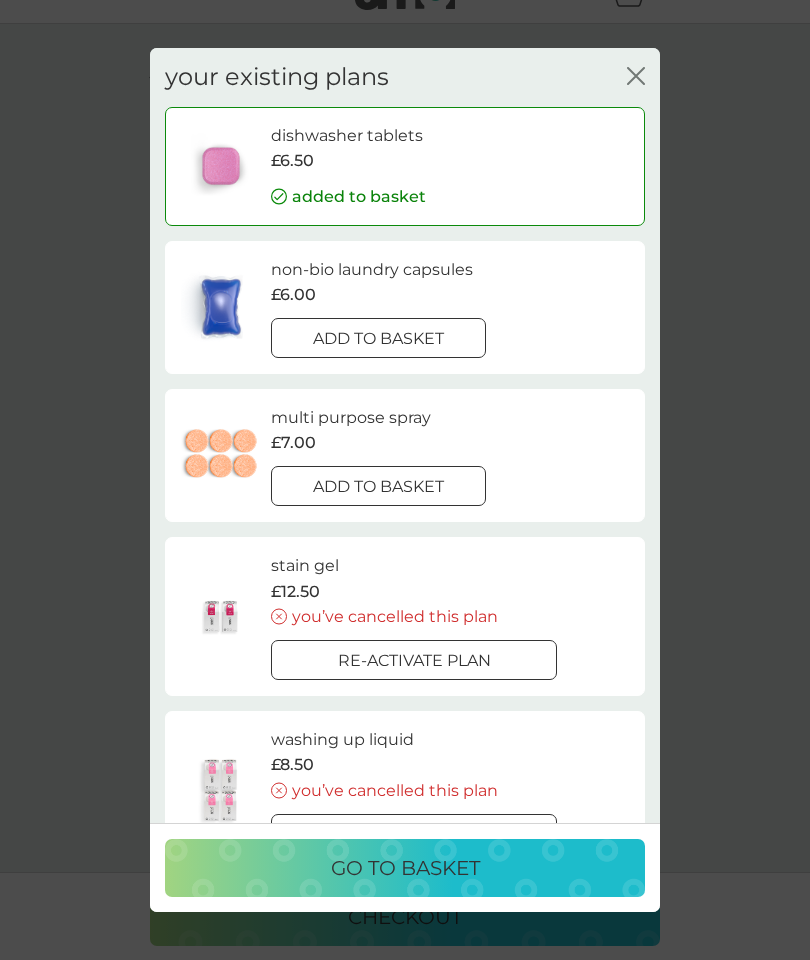 click at bounding box center (378, 338) 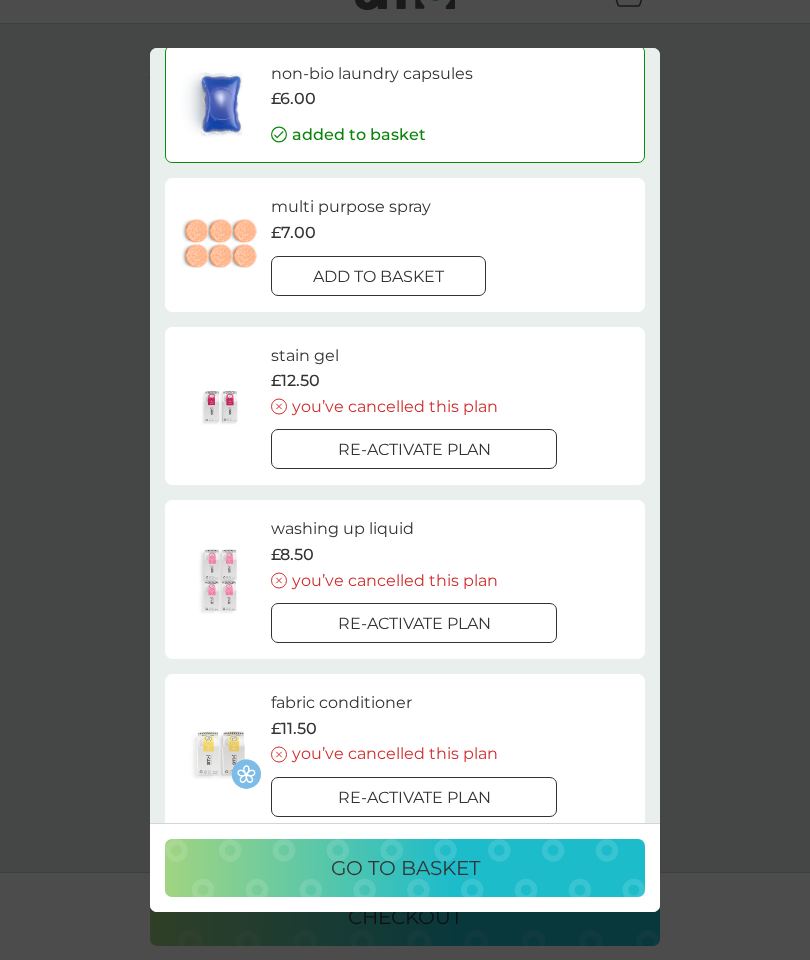 scroll, scrollTop: 195, scrollLeft: 0, axis: vertical 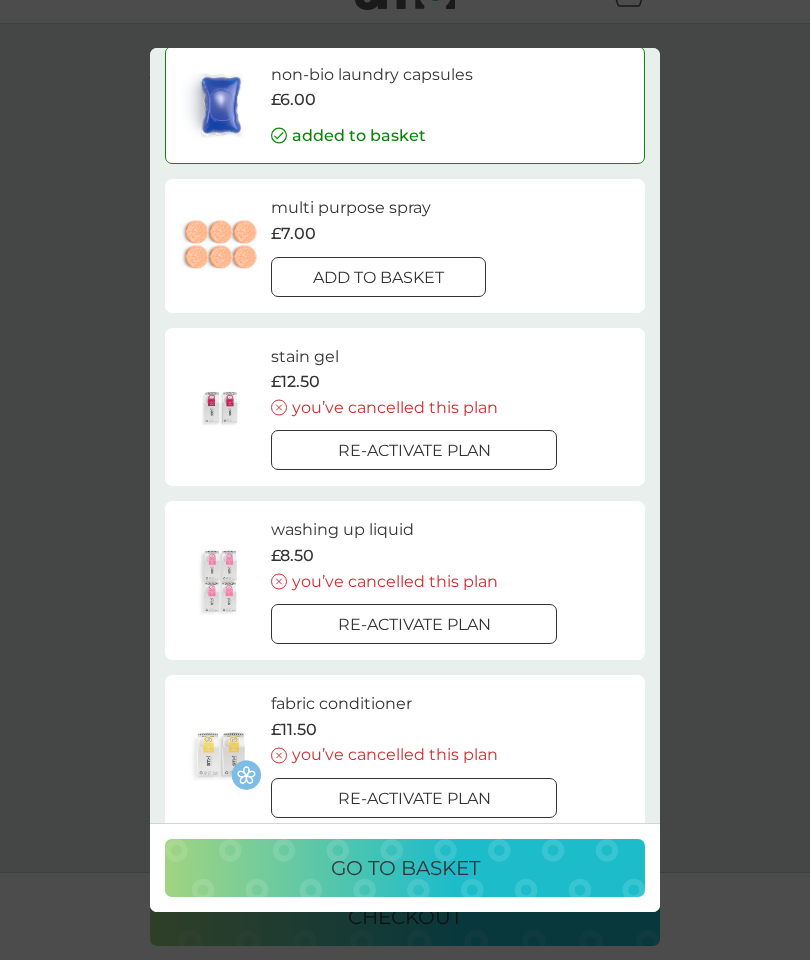 click on "go to basket" at bounding box center [405, 868] 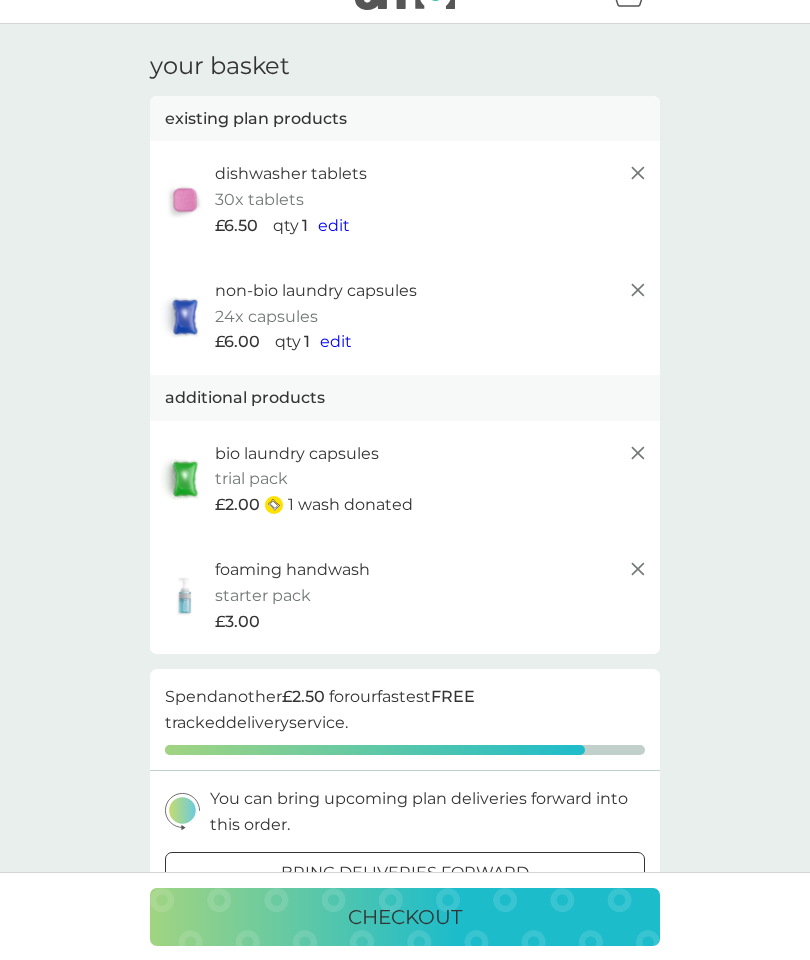 click on "foaming handwash starter pack every 17 weeks @ £10.50 £3.00" at bounding box center [432, 595] 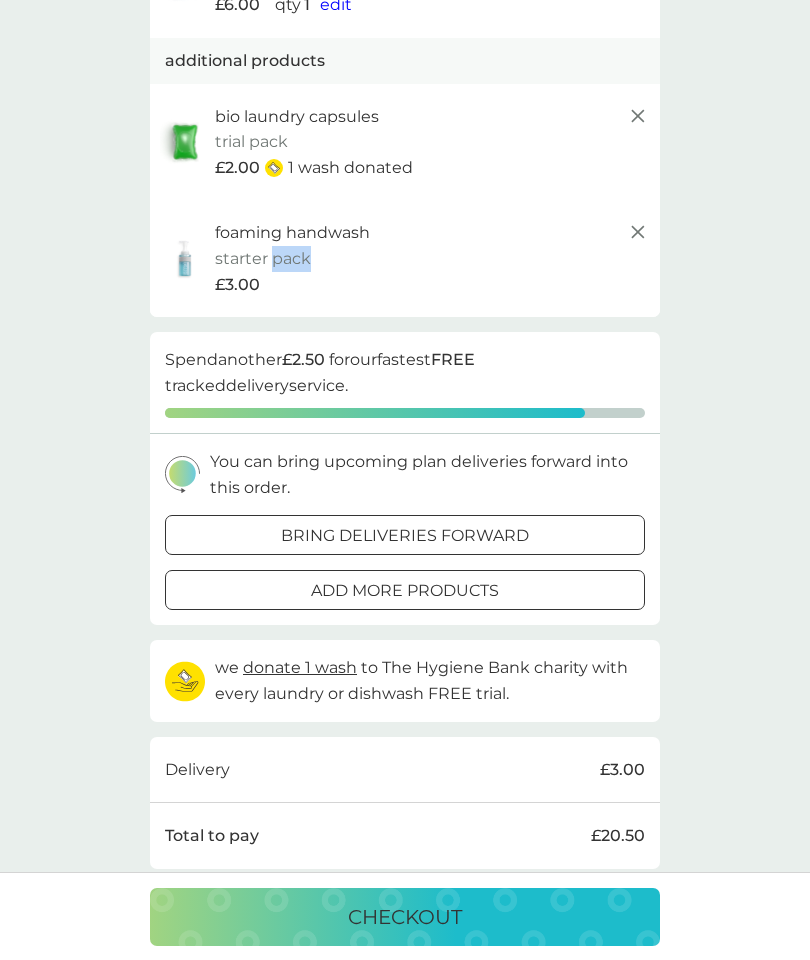 scroll, scrollTop: 375, scrollLeft: 0, axis: vertical 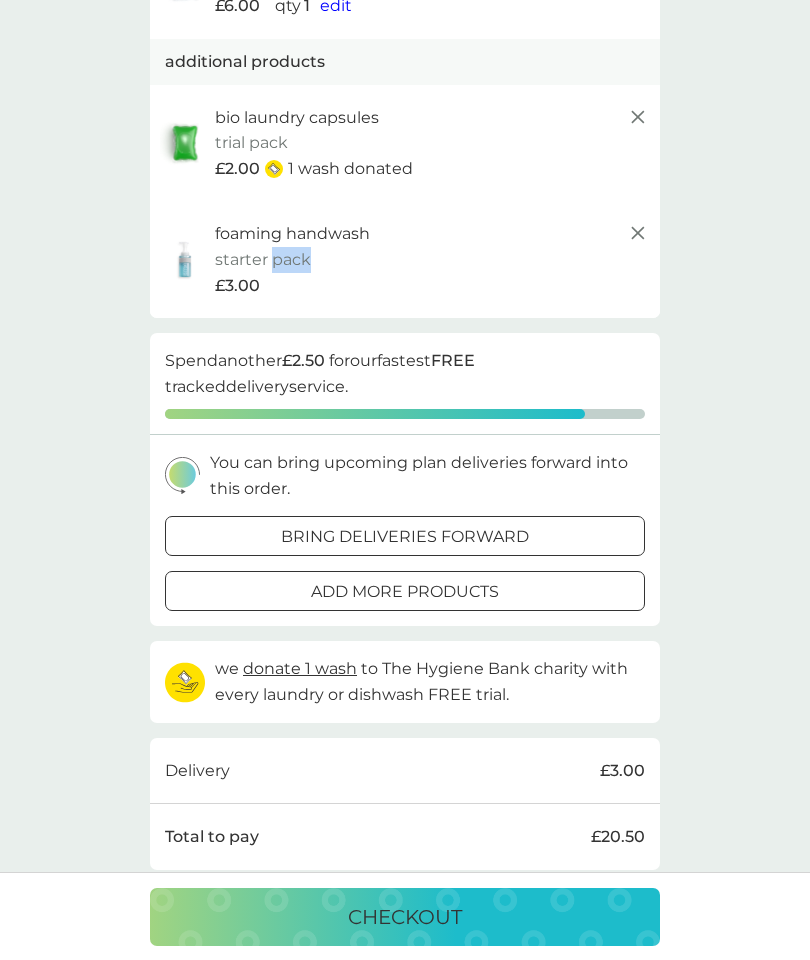click on "add more products" at bounding box center (405, 591) 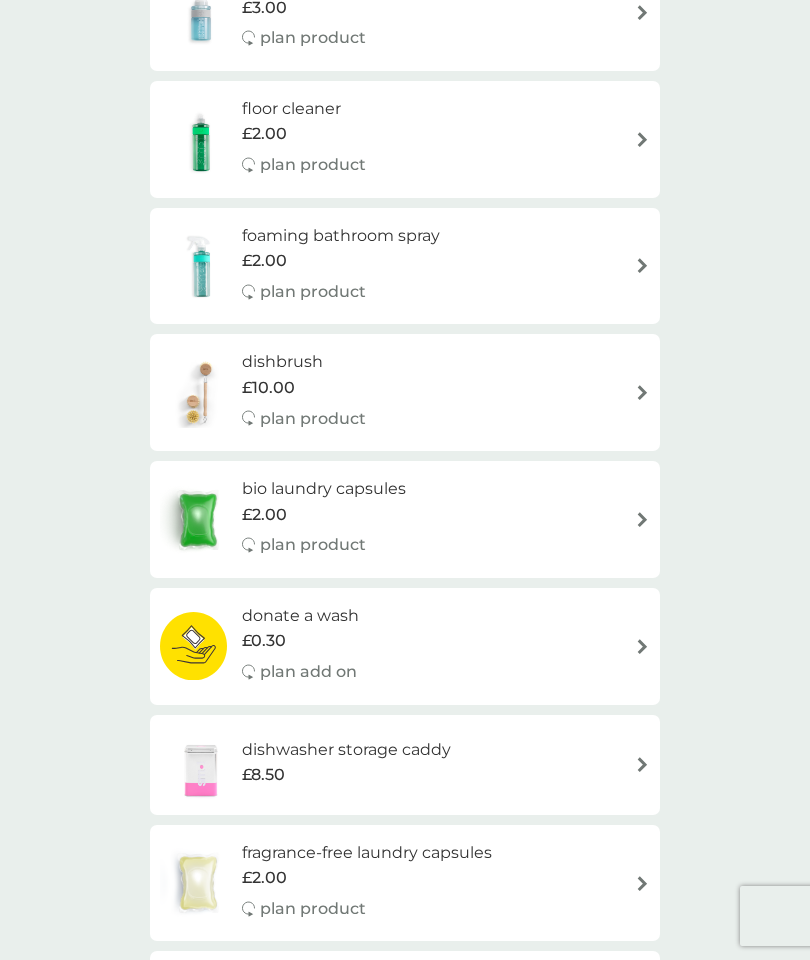 scroll, scrollTop: 0, scrollLeft: 0, axis: both 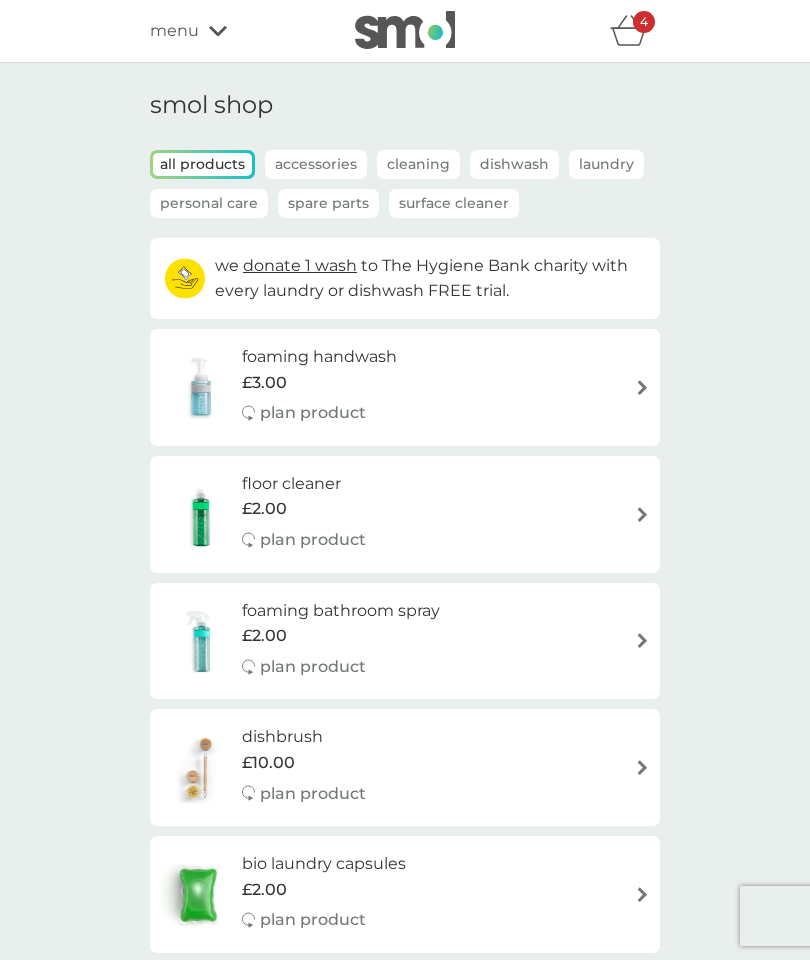 click on "foaming handwash £3.00 plan product" at bounding box center [405, 387] 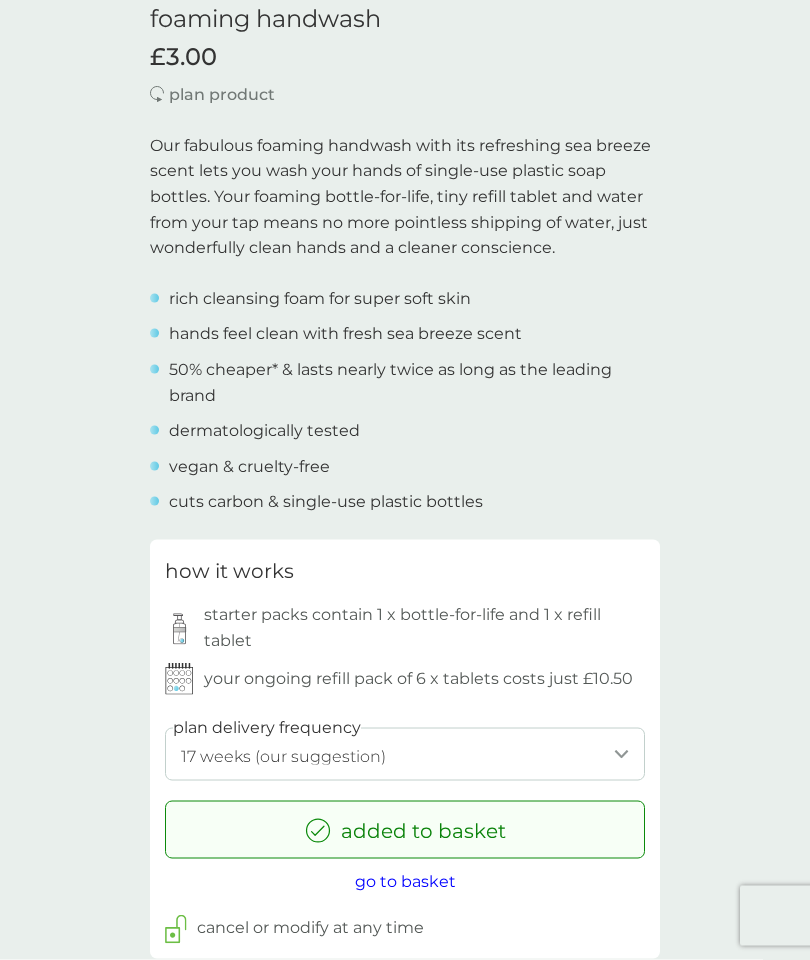 scroll, scrollTop: 531, scrollLeft: 0, axis: vertical 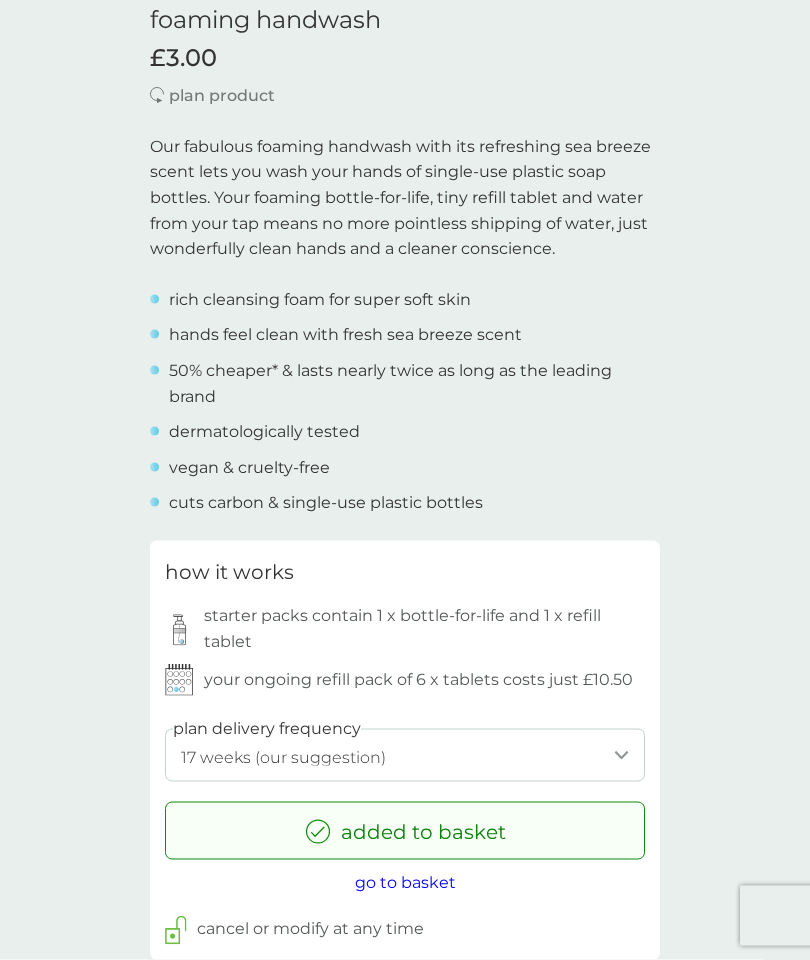 click on "starter packs contain 1 x bottle-for-life and 1 x refill tablet" at bounding box center [424, 628] 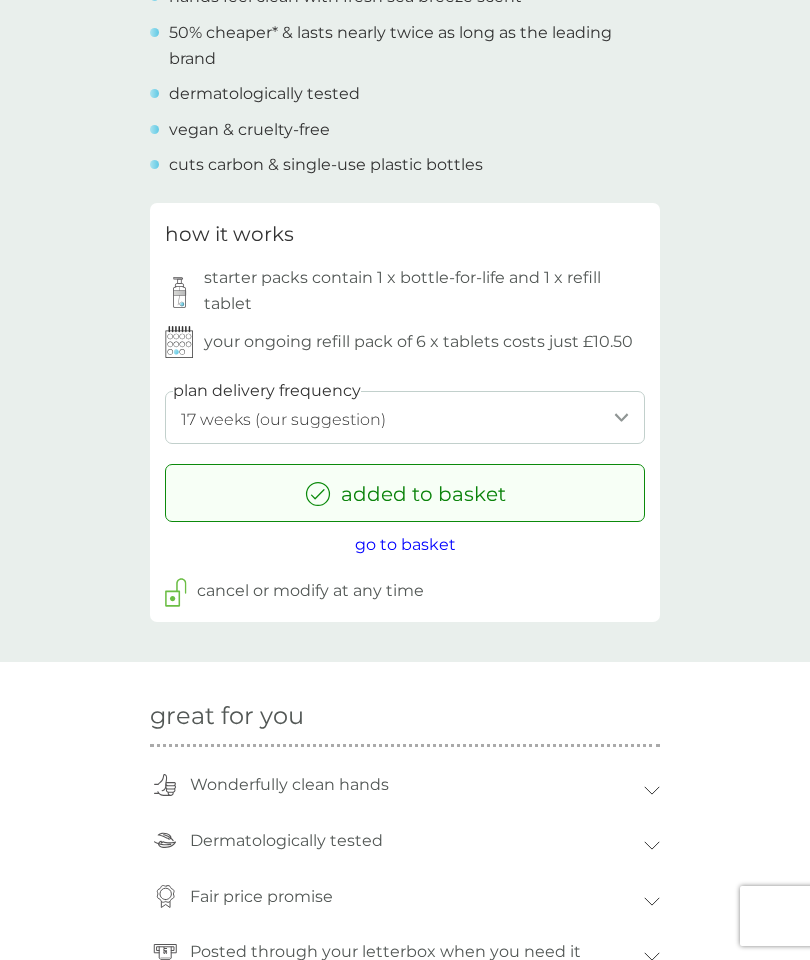 scroll, scrollTop: 870, scrollLeft: 0, axis: vertical 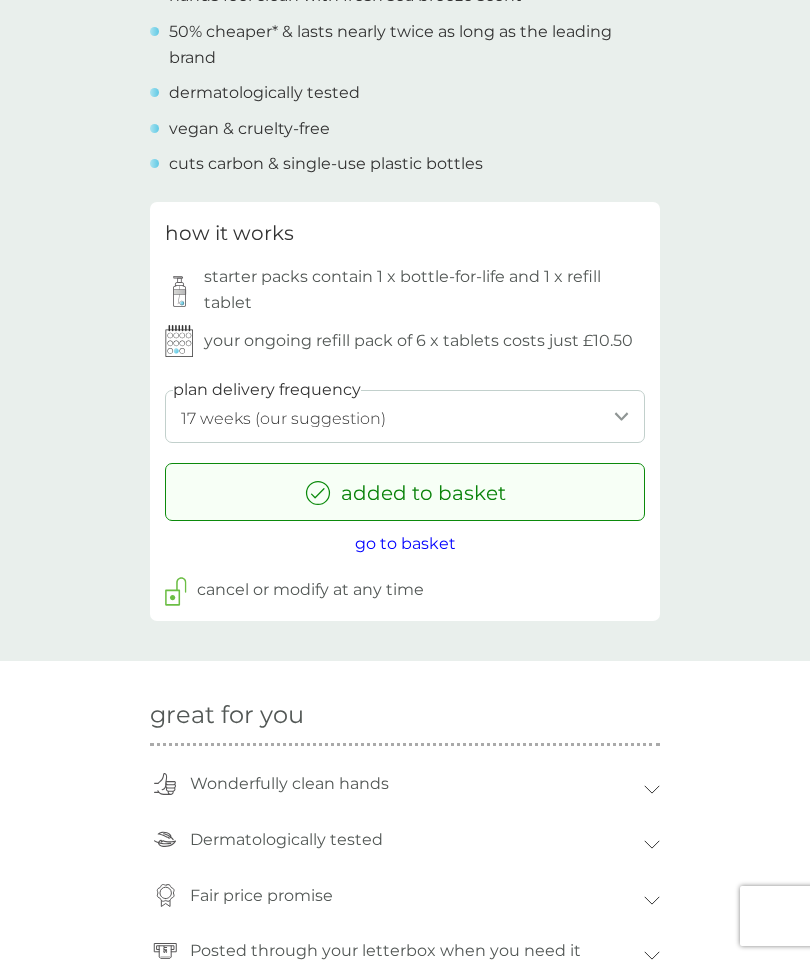 click on "cancel or modify at any time" at bounding box center [310, 590] 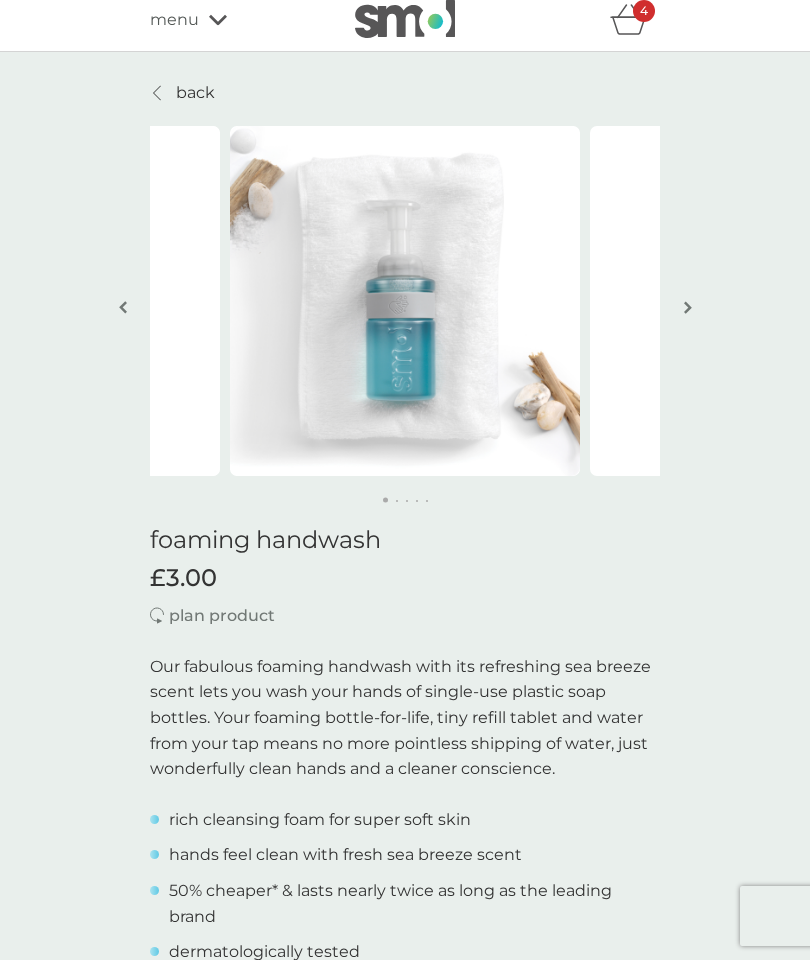 scroll, scrollTop: 0, scrollLeft: 0, axis: both 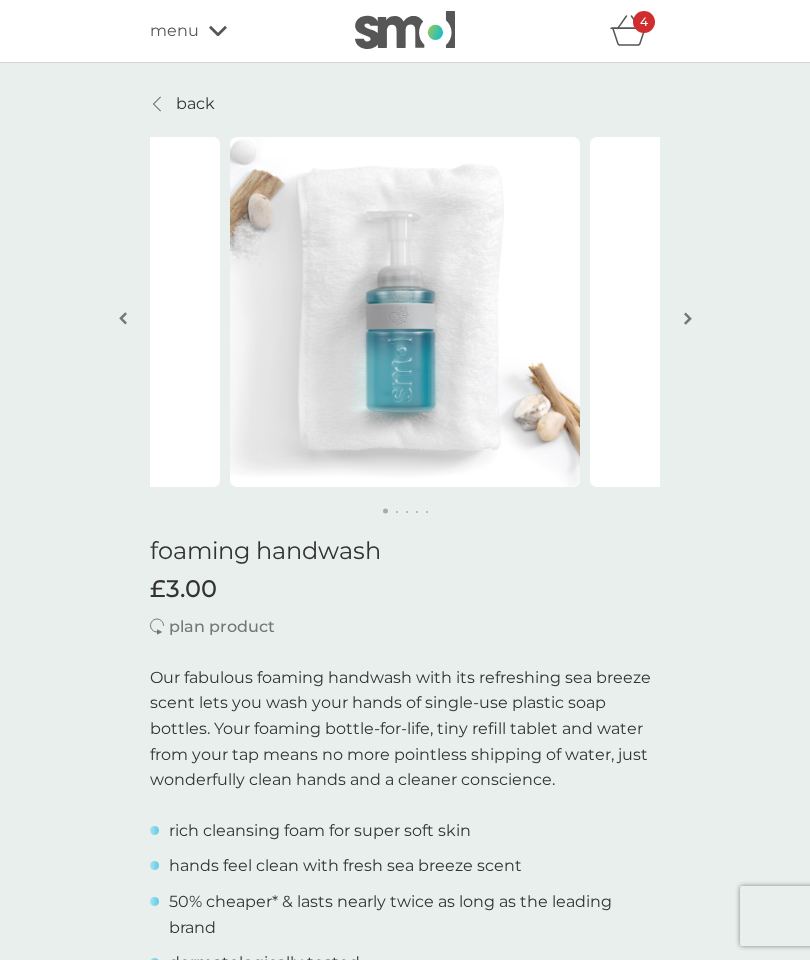 click at bounding box center (405, 312) 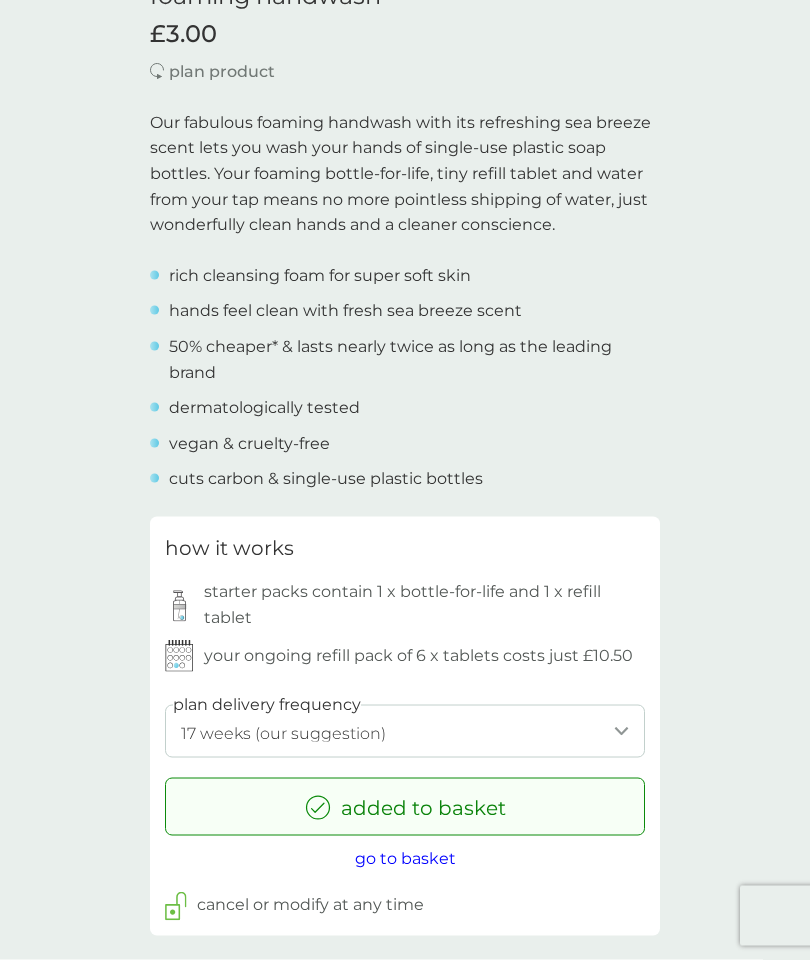 scroll, scrollTop: 558, scrollLeft: 0, axis: vertical 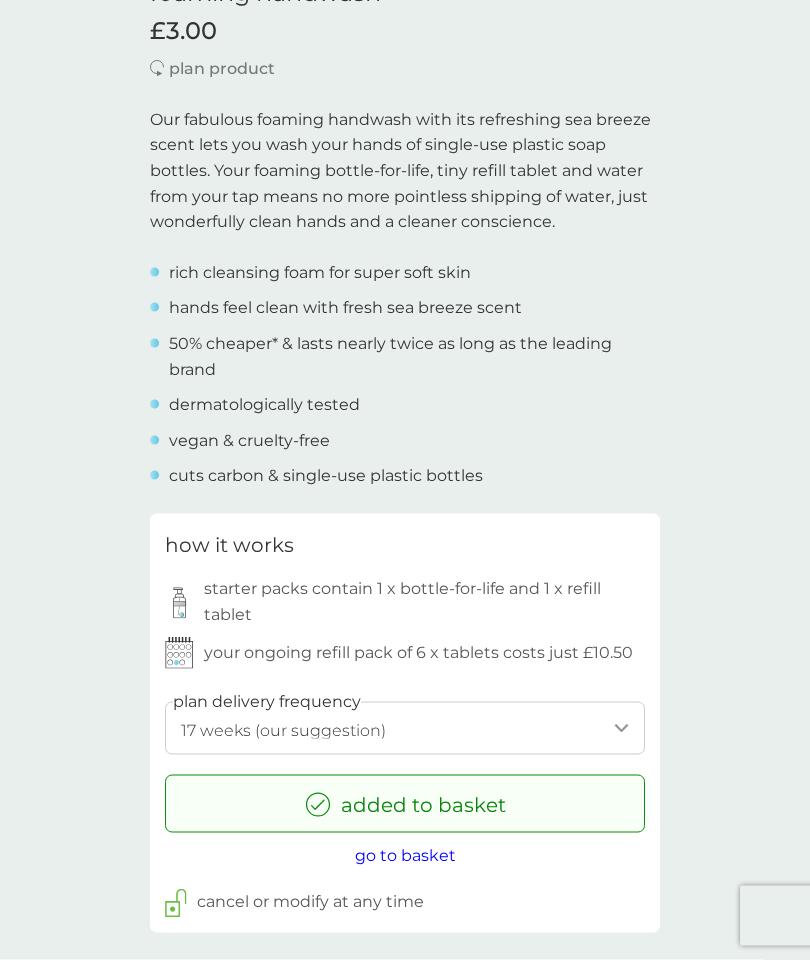 click on "go to basket" at bounding box center [405, 855] 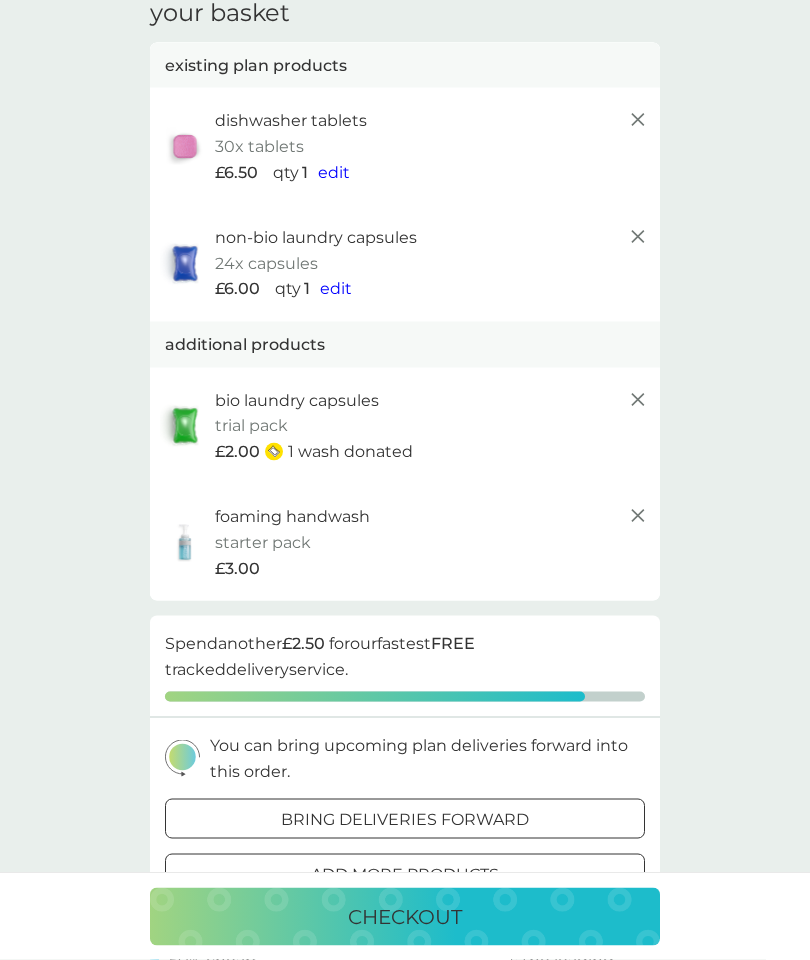 scroll, scrollTop: 93, scrollLeft: 0, axis: vertical 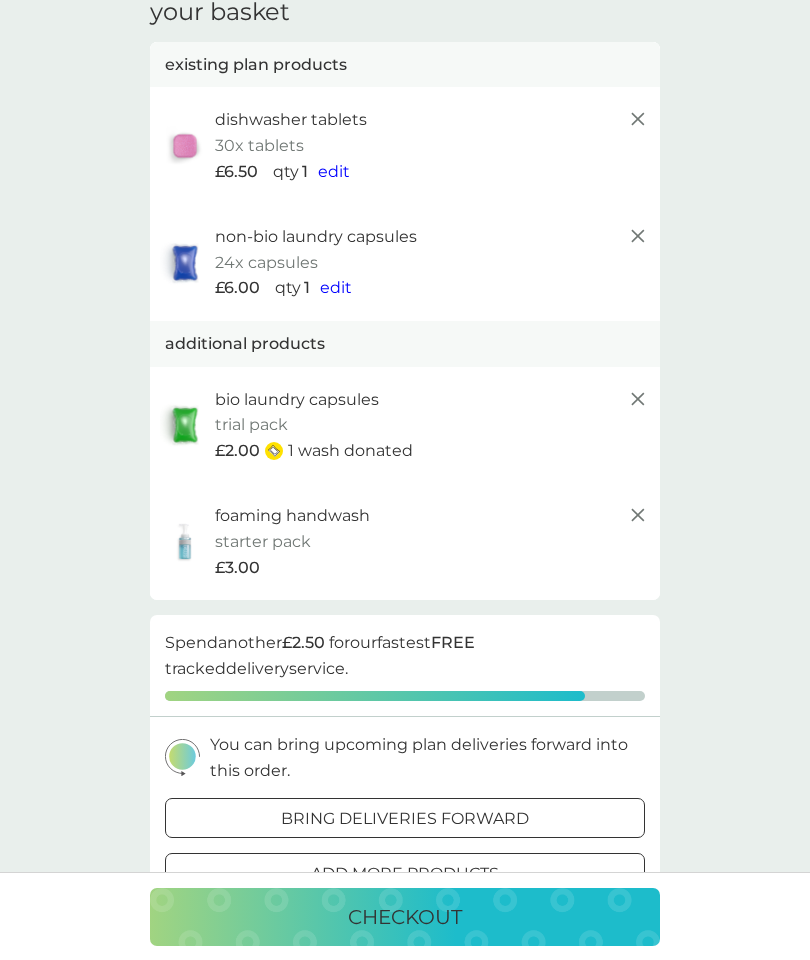 click 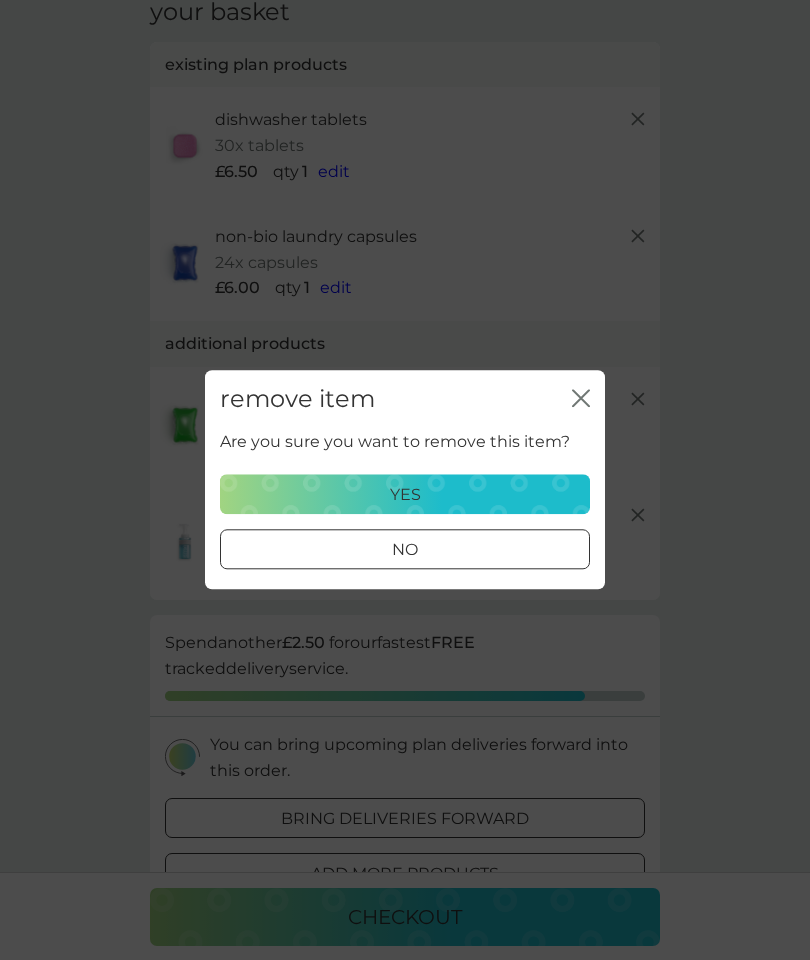 click on "yes" at bounding box center [405, 495] 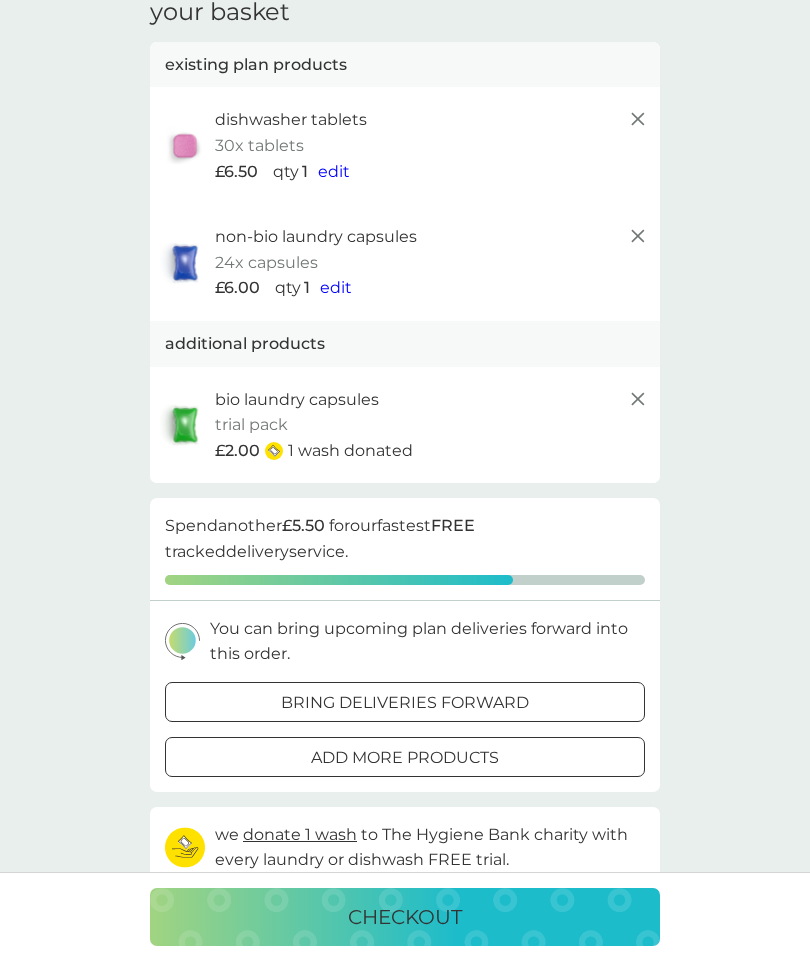 click at bounding box center (405, 757) 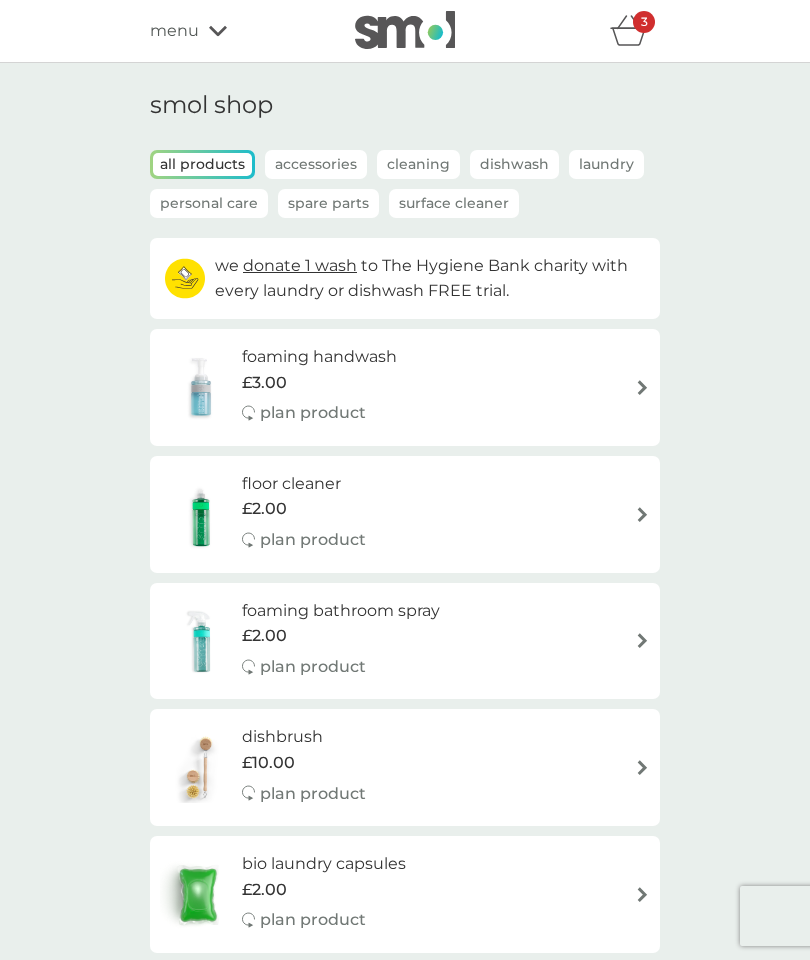click on "foaming handwash £3.00 plan product" at bounding box center [405, 387] 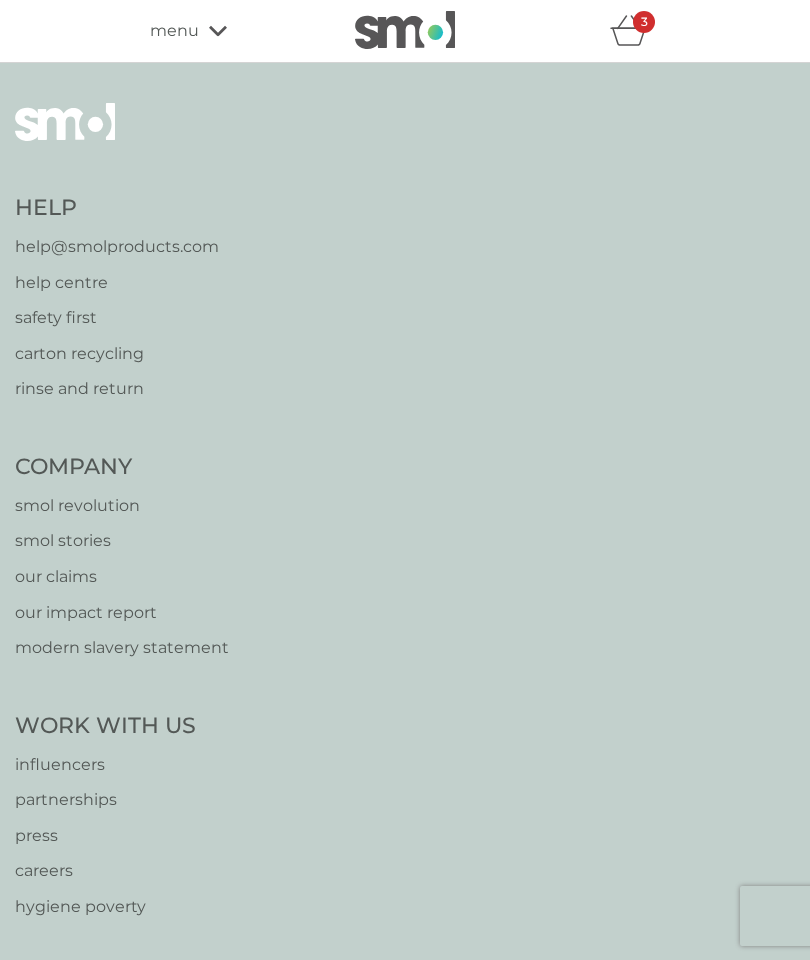 select on "119" 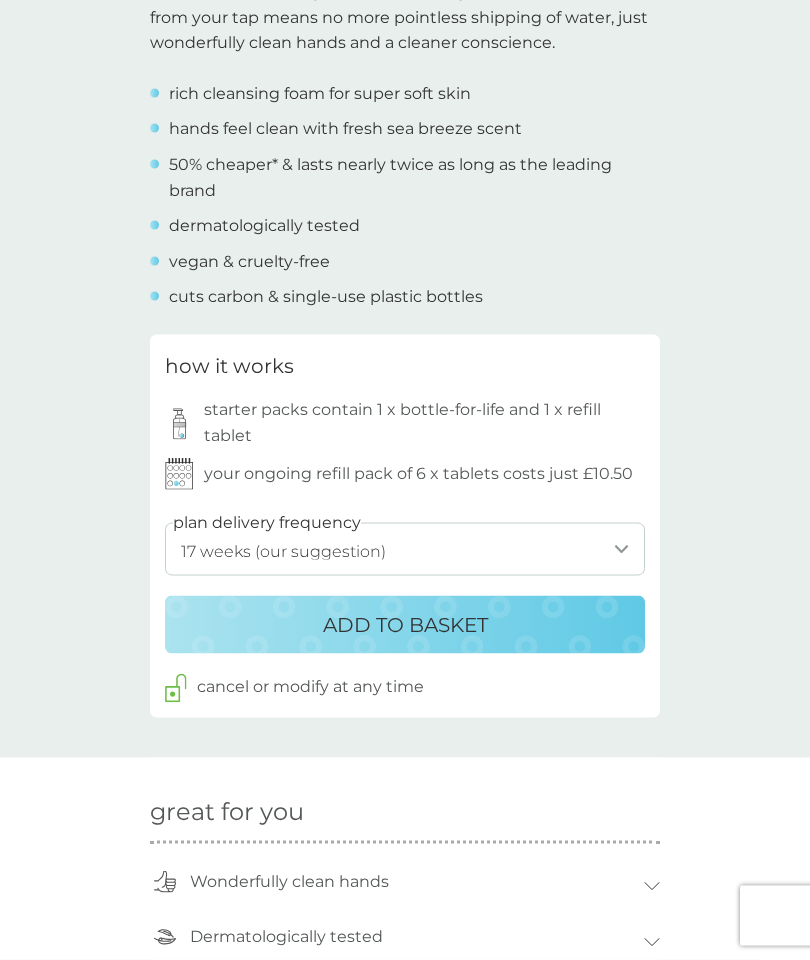 scroll, scrollTop: 755, scrollLeft: 0, axis: vertical 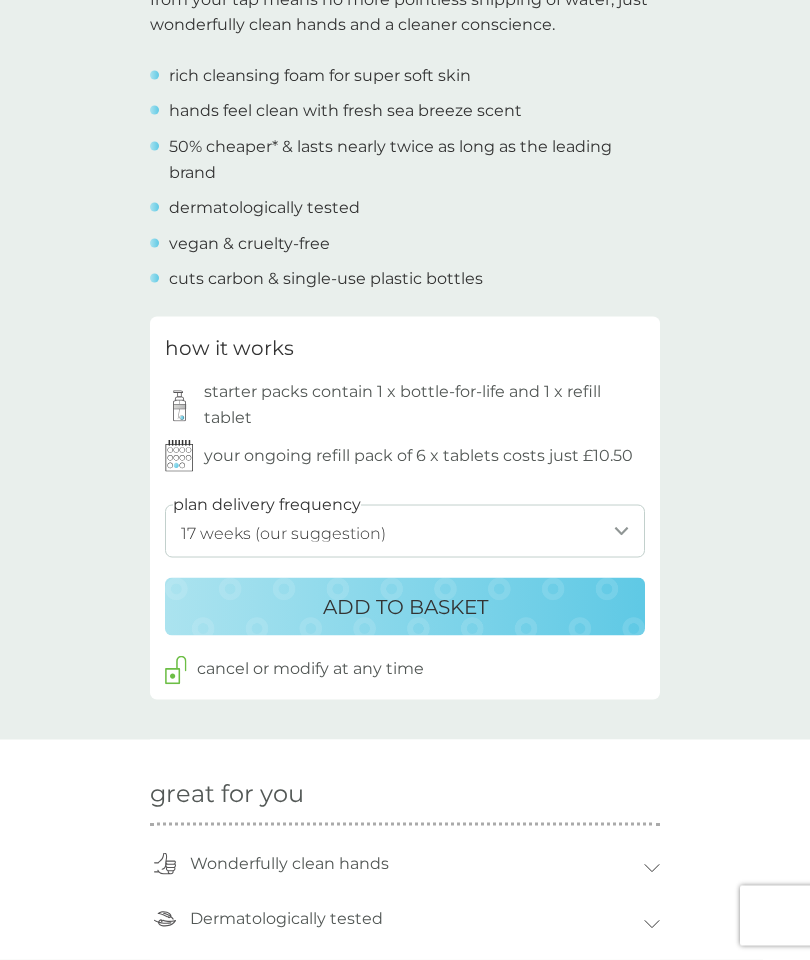 click on "ADD TO BASKET" at bounding box center (405, 607) 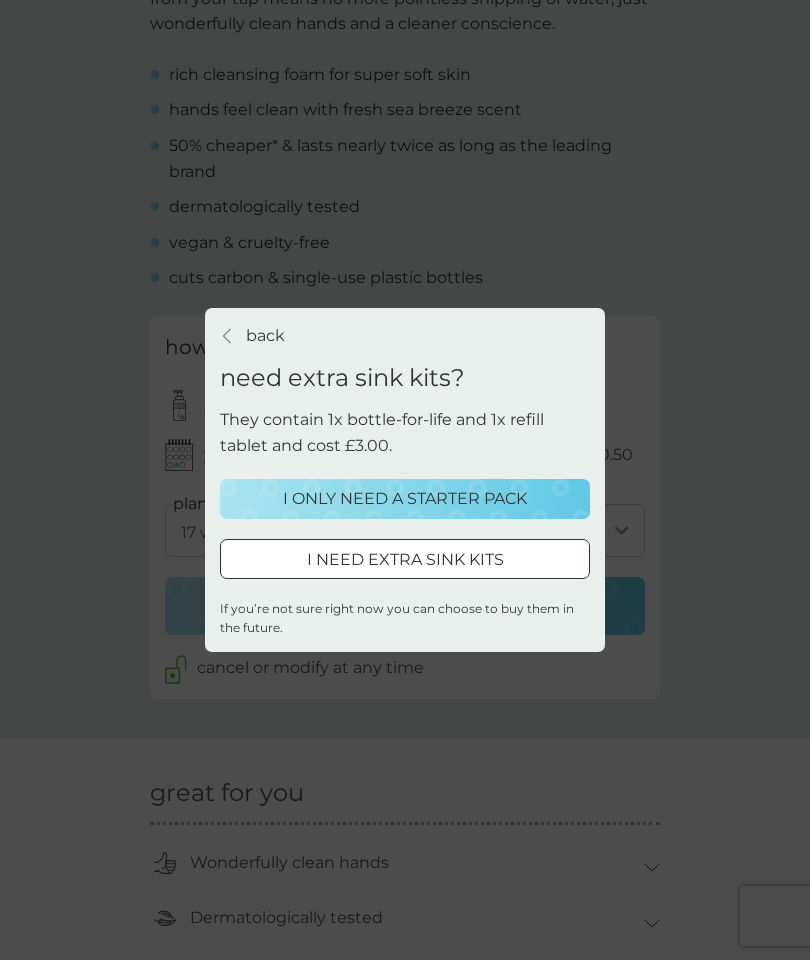 click at bounding box center (405, 559) 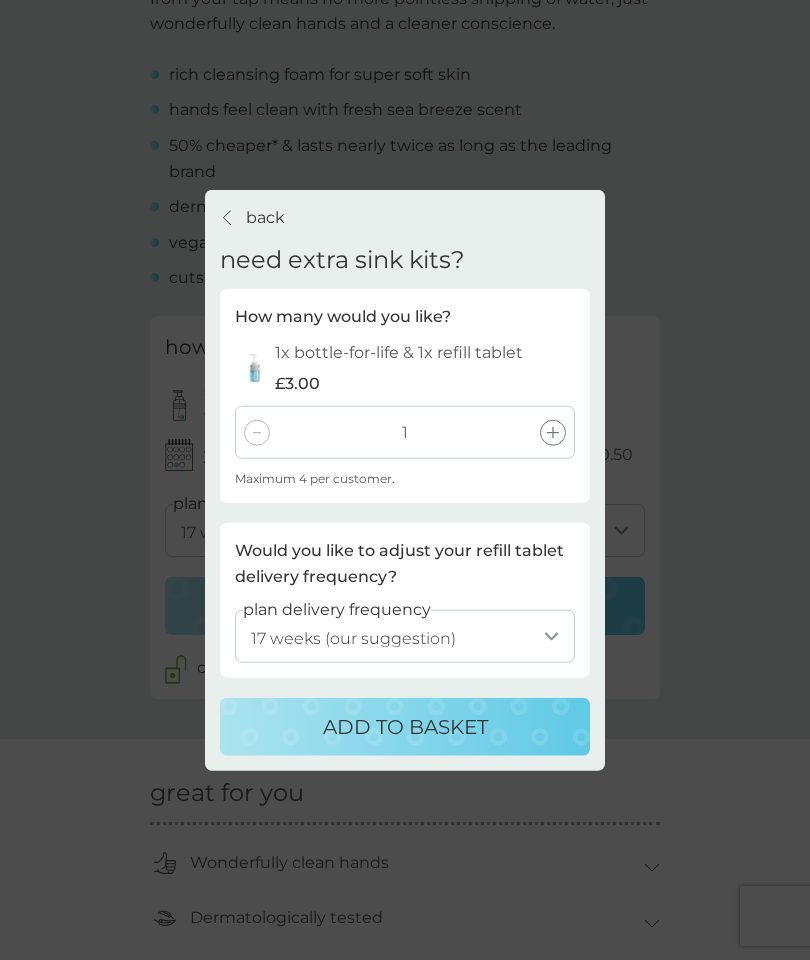 click at bounding box center (553, 432) 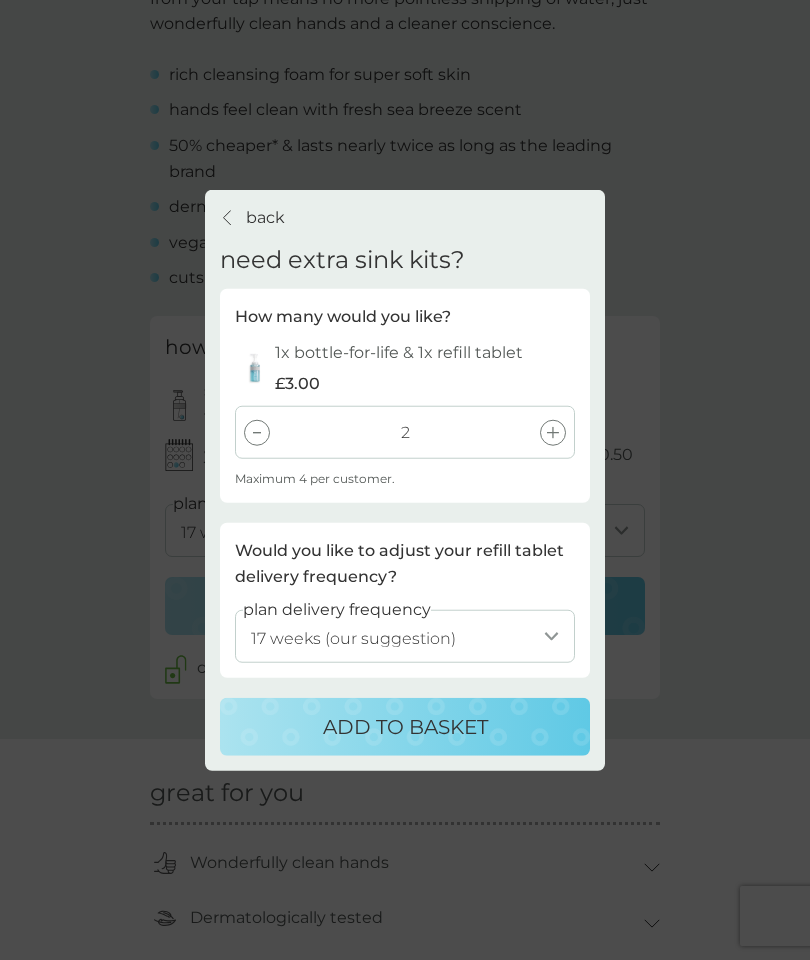 click on "ADD TO BASKET" at bounding box center [405, 726] 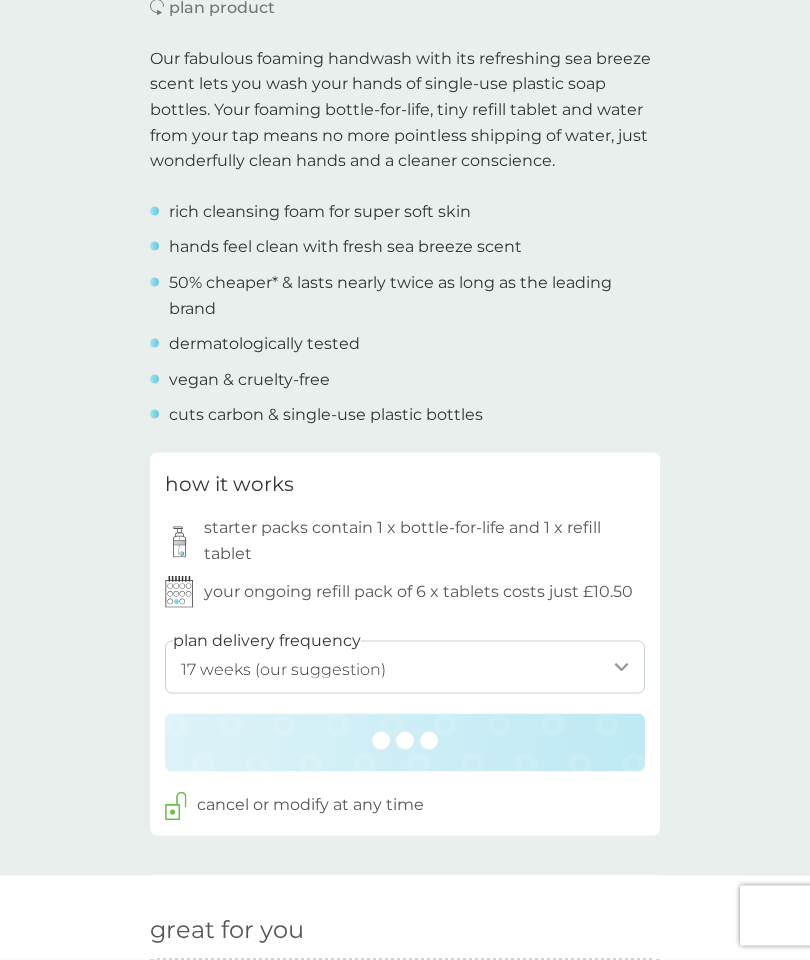 scroll, scrollTop: 529, scrollLeft: 0, axis: vertical 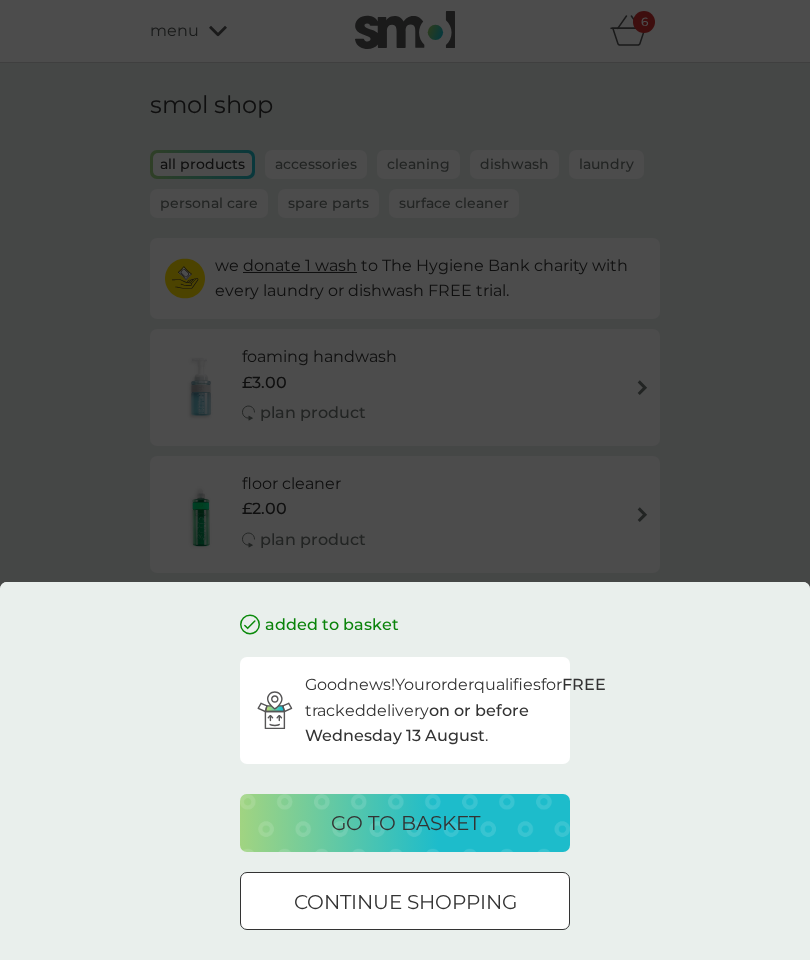 click on "go to basket" at bounding box center [405, 823] 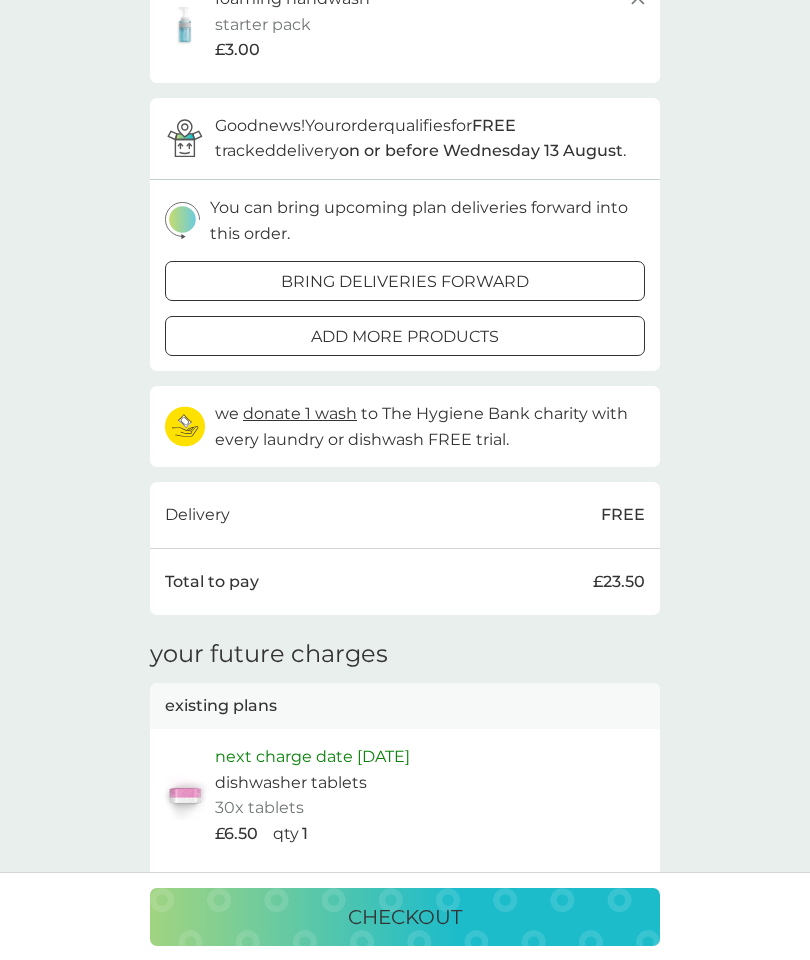 scroll, scrollTop: 719, scrollLeft: 0, axis: vertical 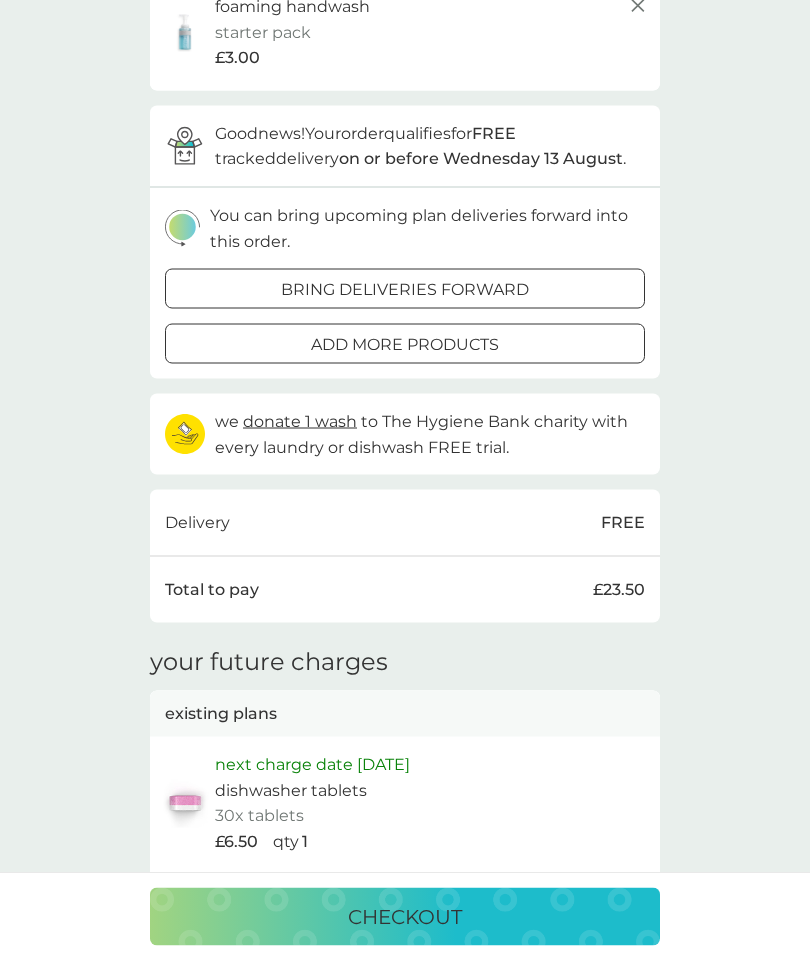 click on "checkout" at bounding box center (405, 917) 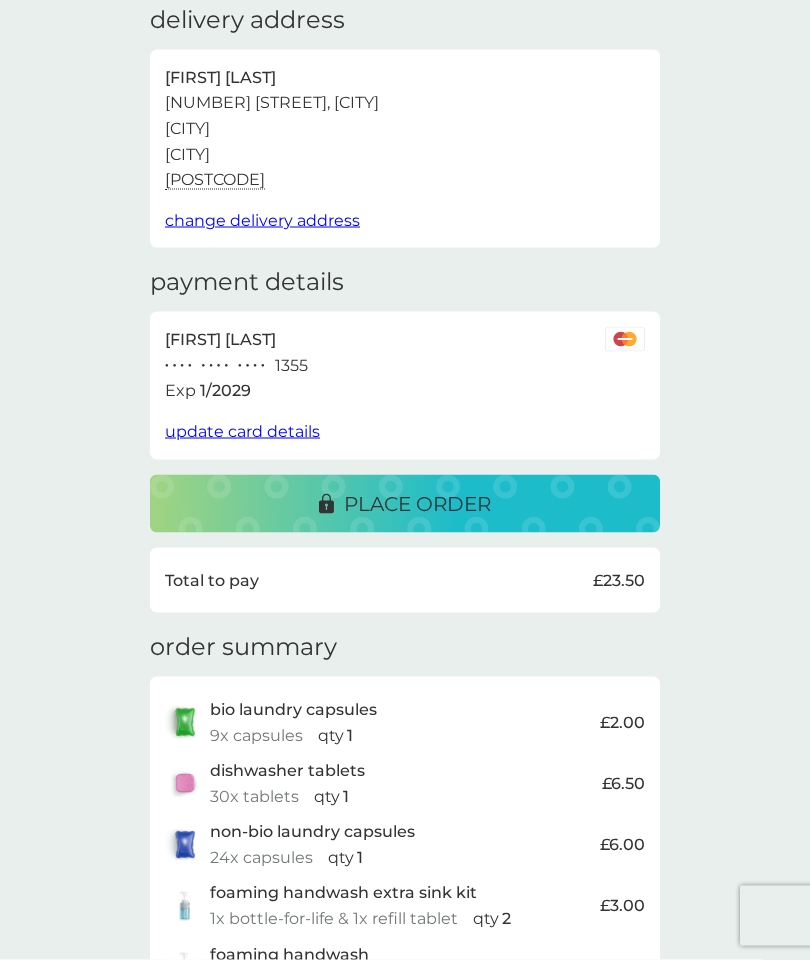 scroll, scrollTop: 86, scrollLeft: 0, axis: vertical 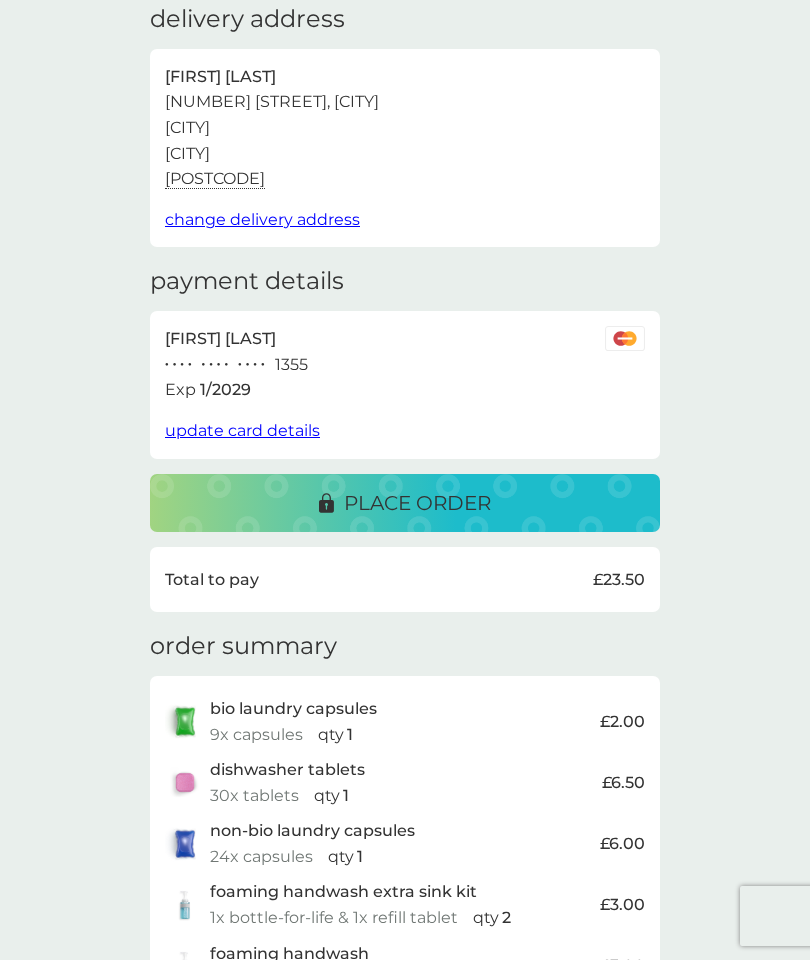 click on "place order" at bounding box center [417, 503] 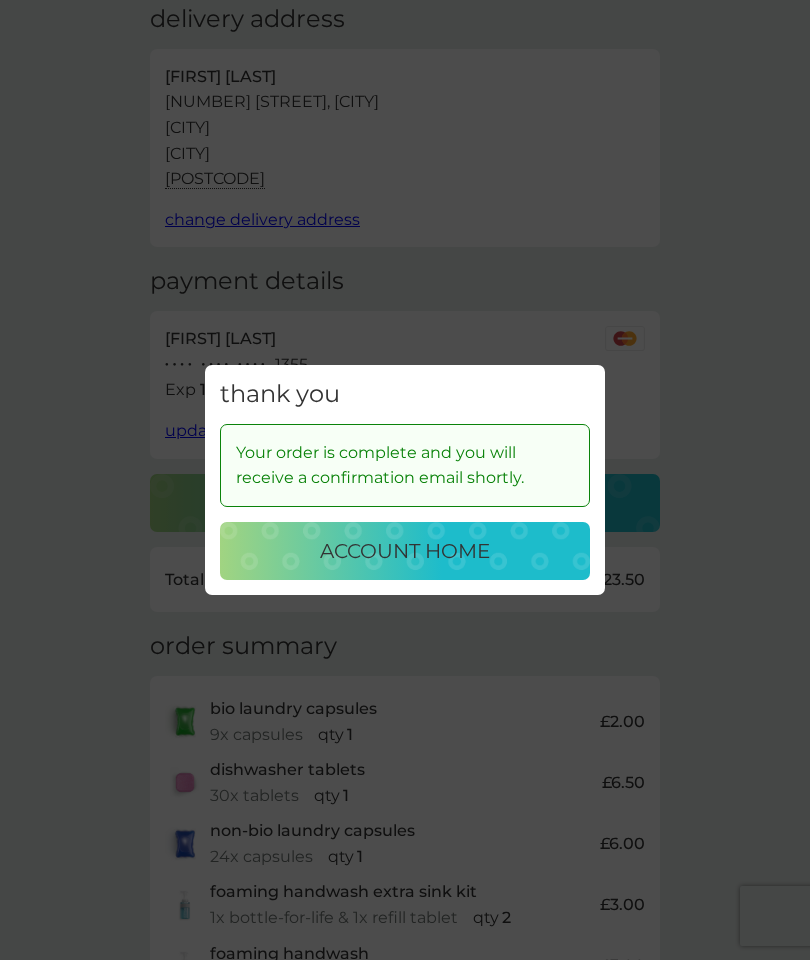 click on "account home" at bounding box center [405, 551] 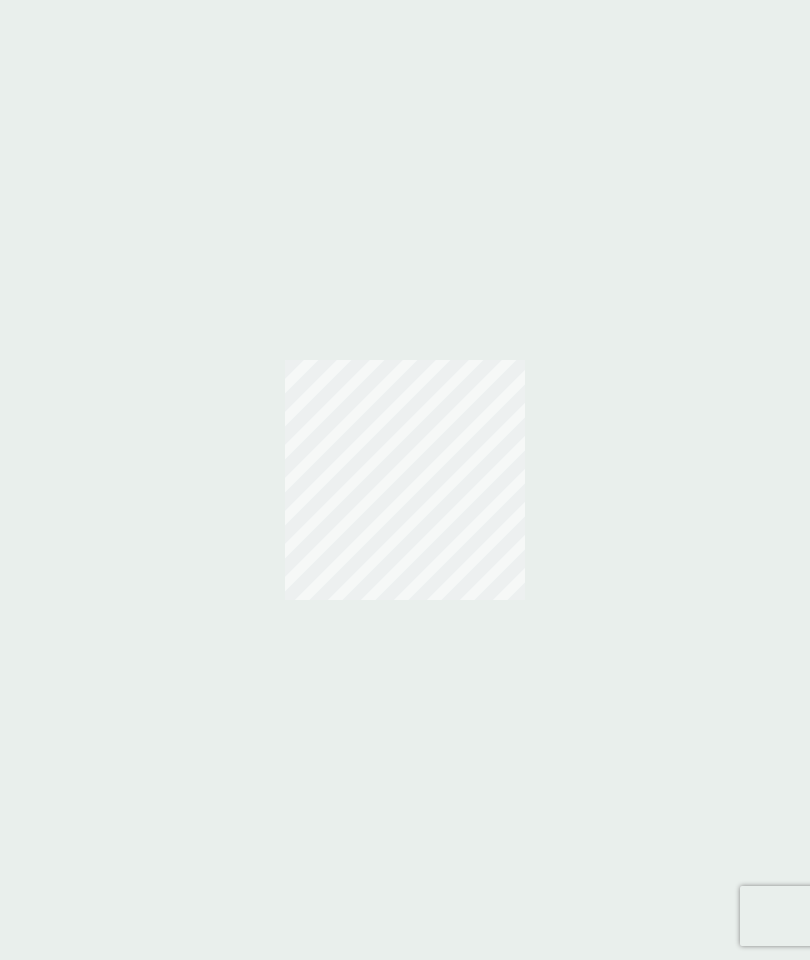 scroll, scrollTop: 0, scrollLeft: 0, axis: both 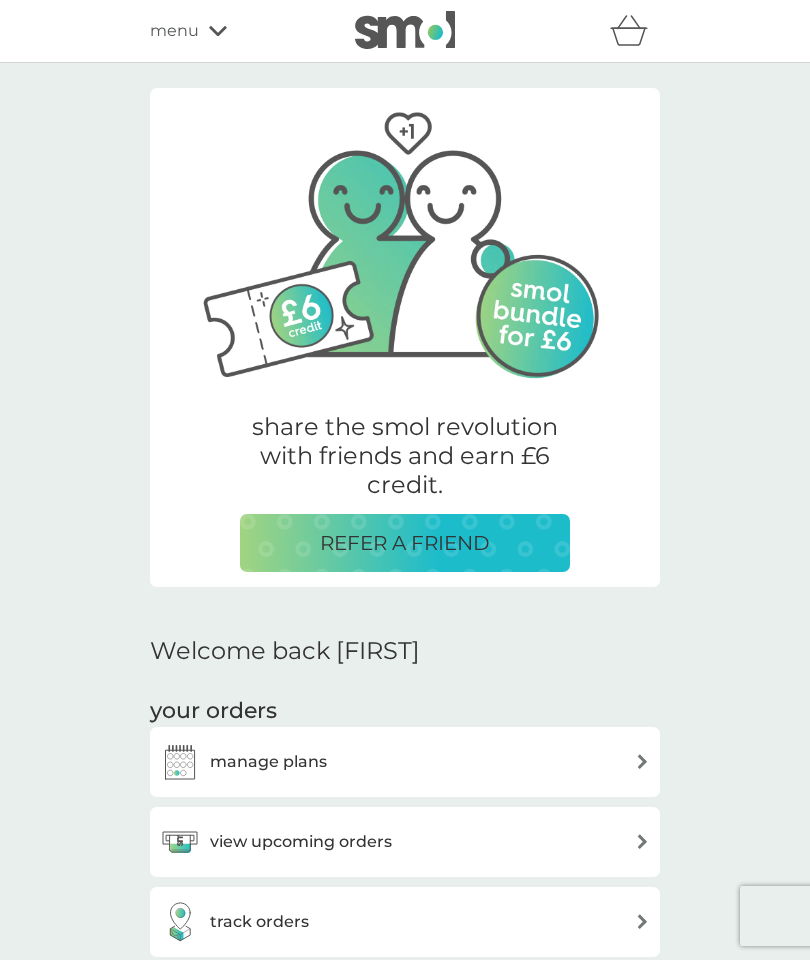 click on "menu" at bounding box center [174, 31] 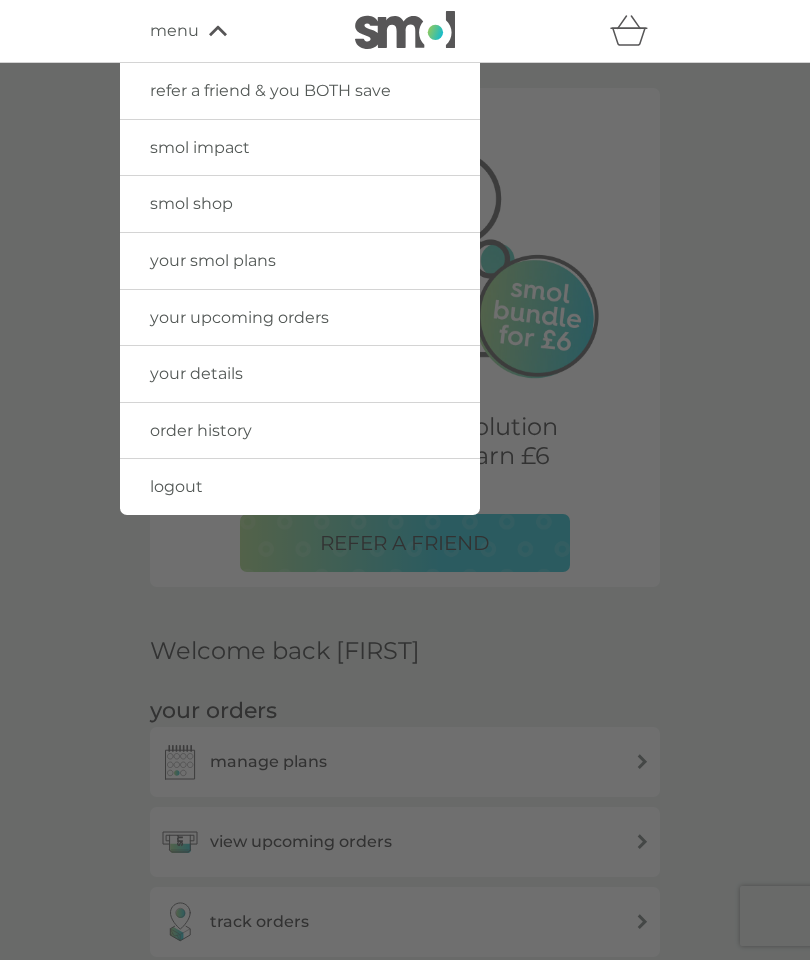 click on "logout" at bounding box center [300, 487] 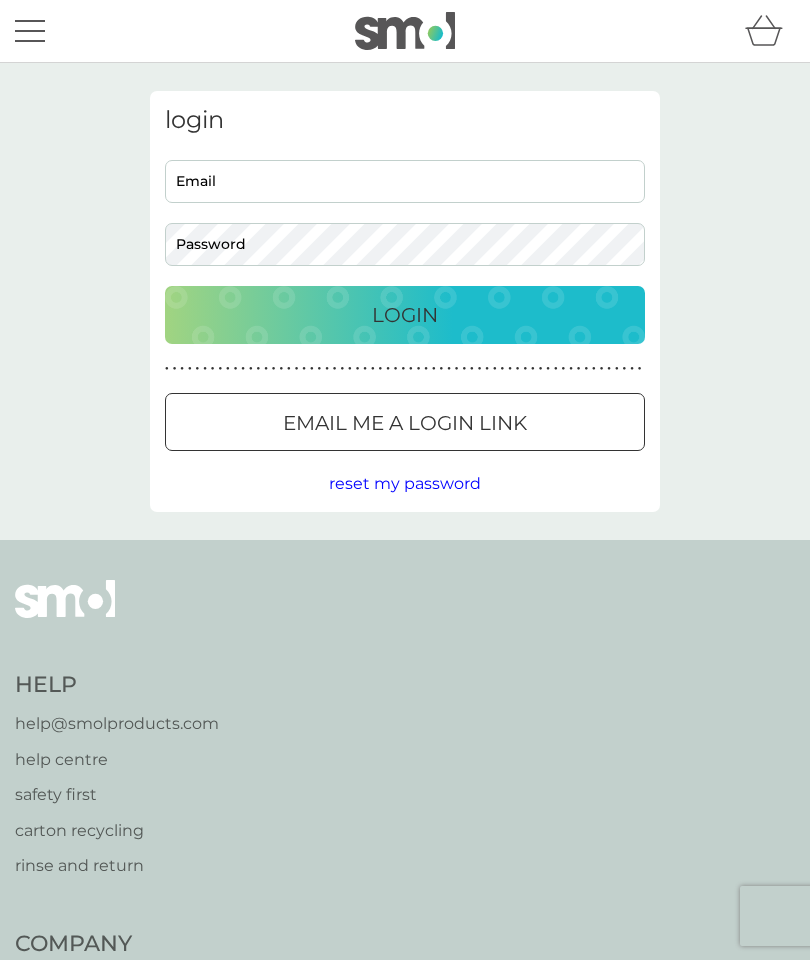 scroll, scrollTop: 0, scrollLeft: 0, axis: both 